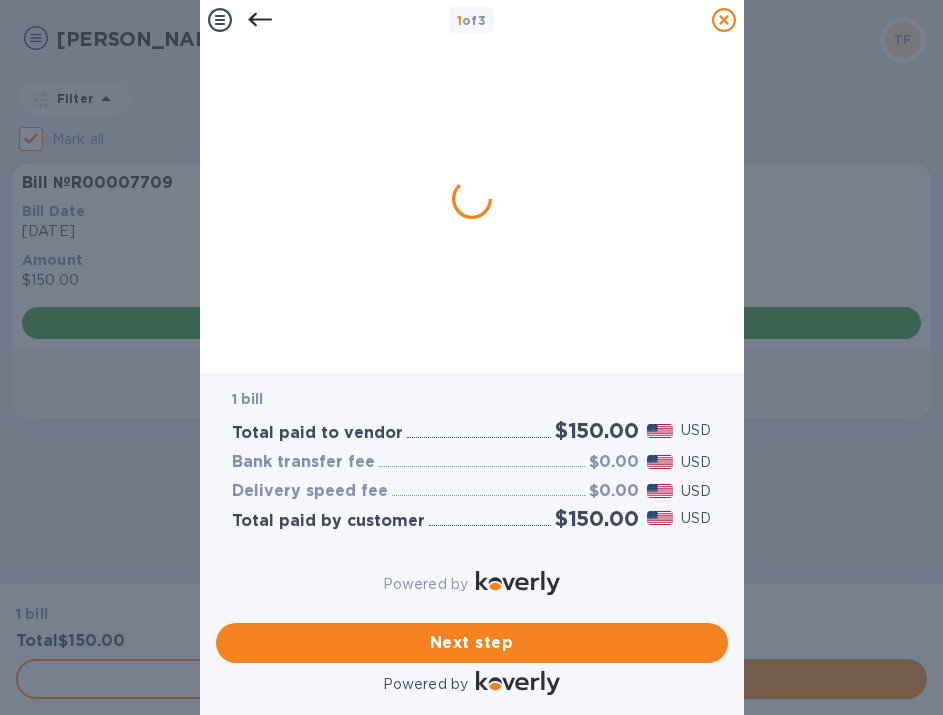 scroll, scrollTop: 0, scrollLeft: 0, axis: both 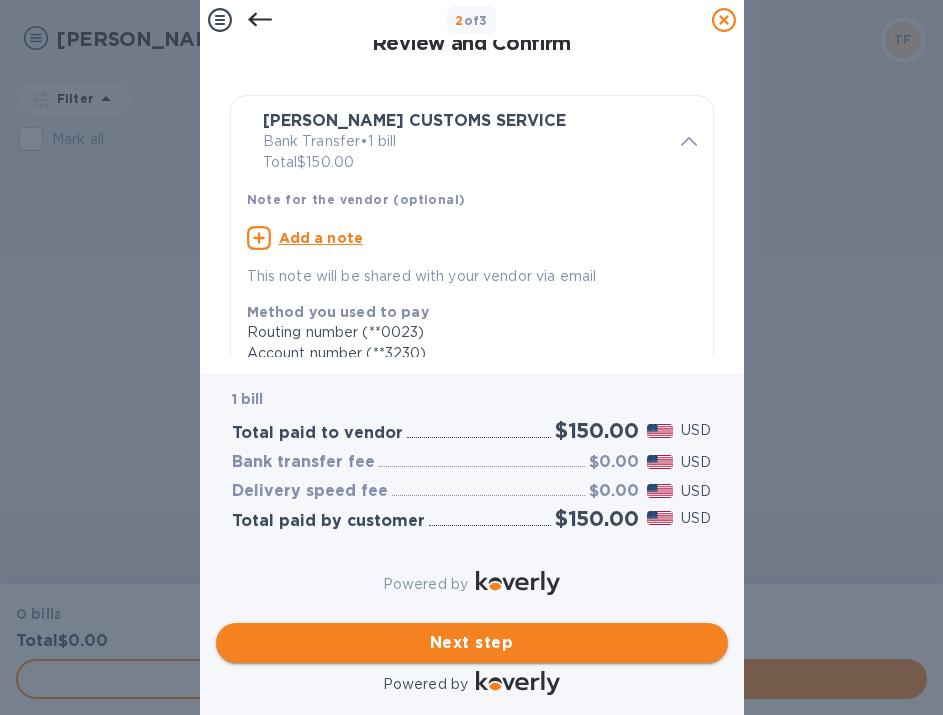 click on "Next step" at bounding box center [472, 643] 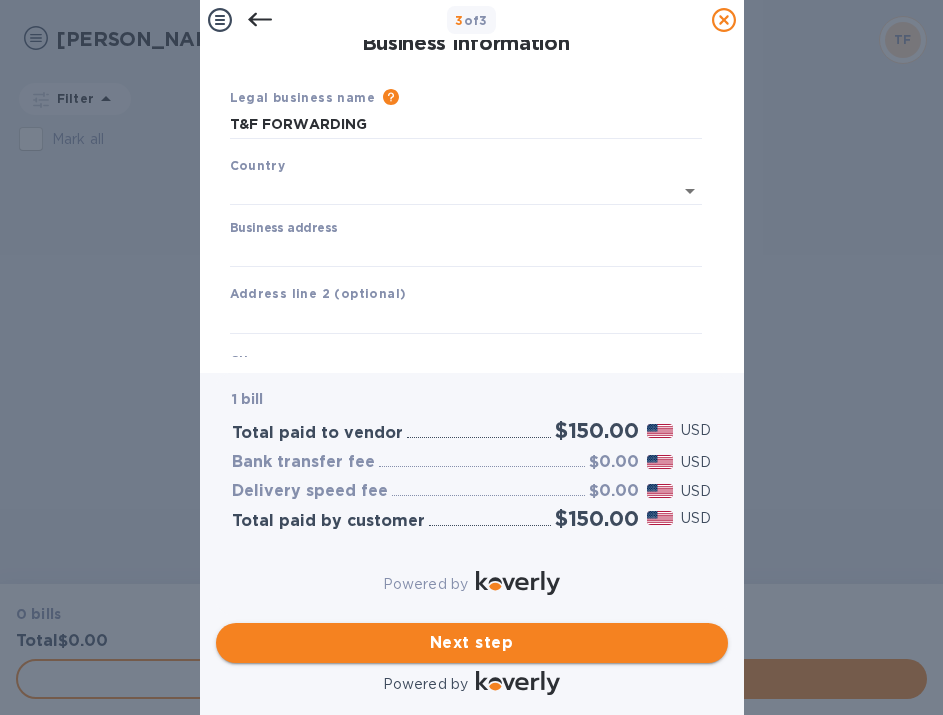 type on "[GEOGRAPHIC_DATA]" 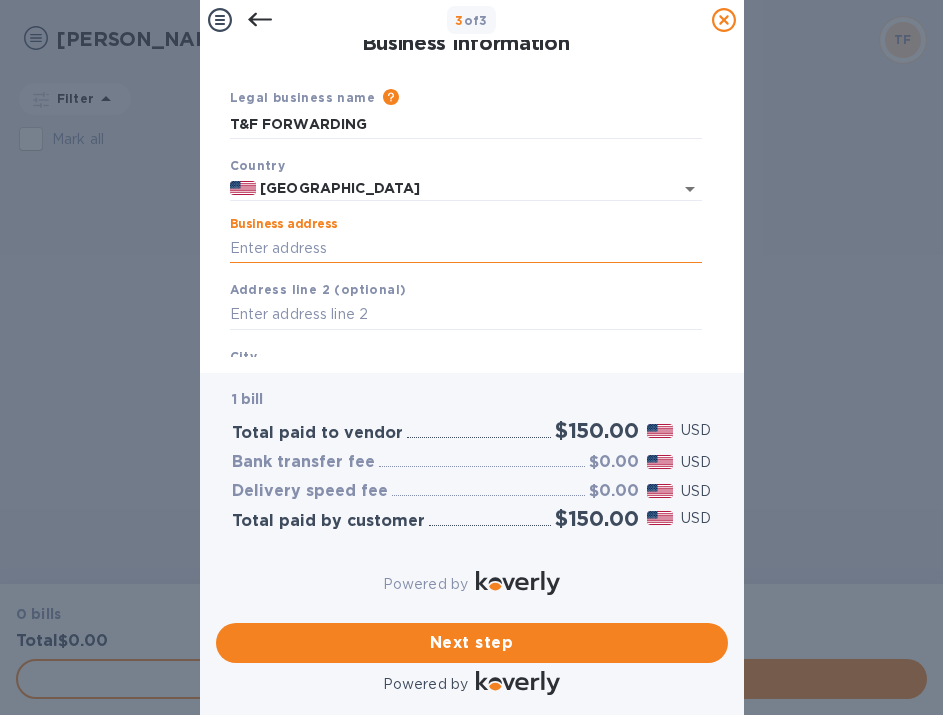click on "Business address" at bounding box center (466, 248) 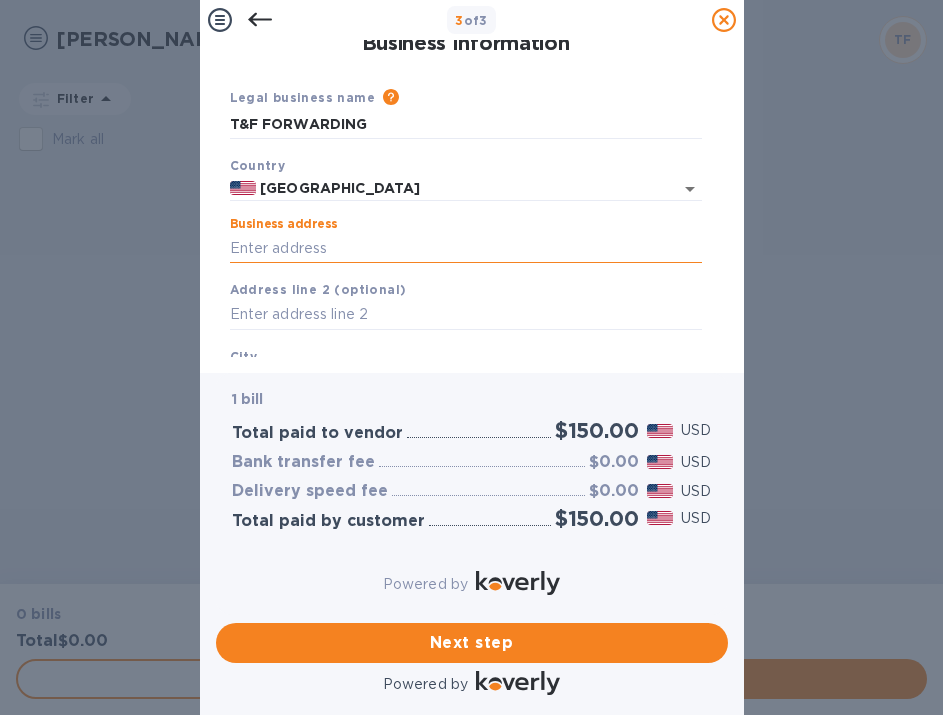 type on "[STREET_ADDRESS]" 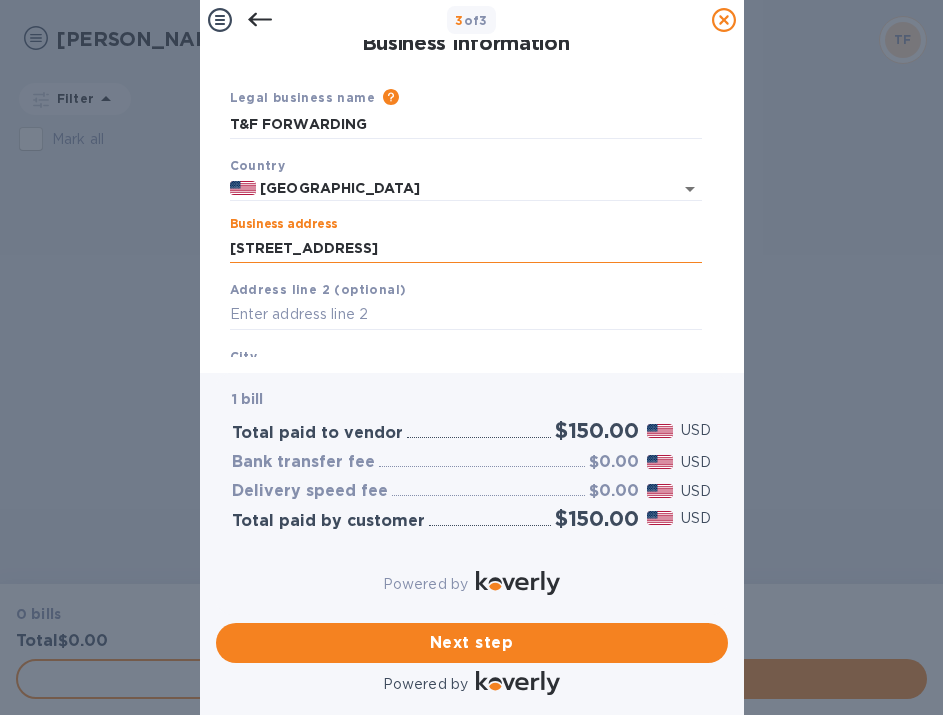 type on "[PERSON_NAME]" 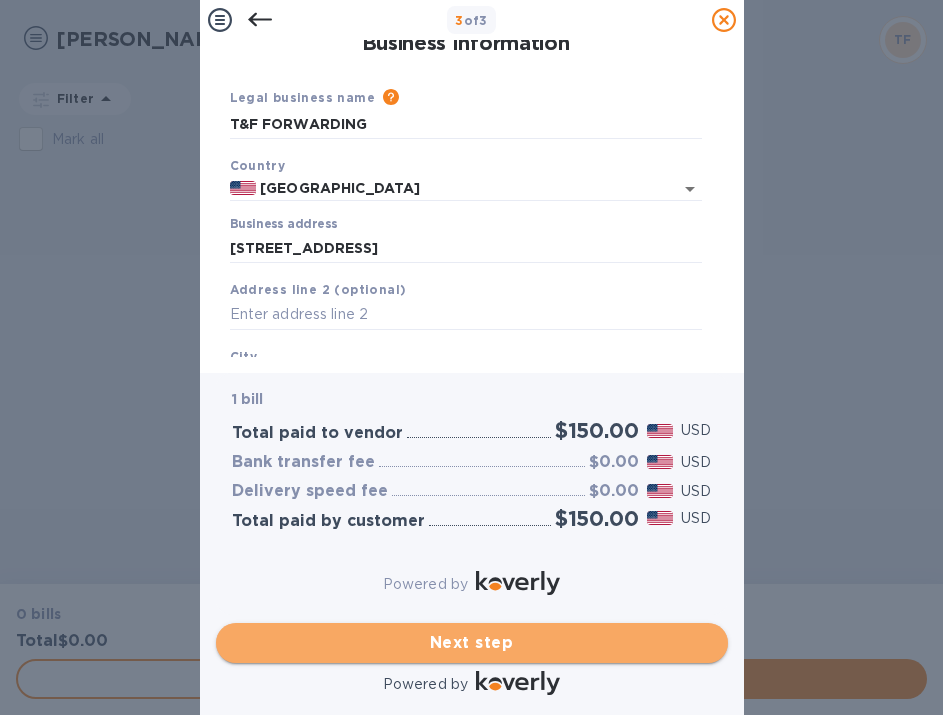 click on "Next step" at bounding box center [472, 643] 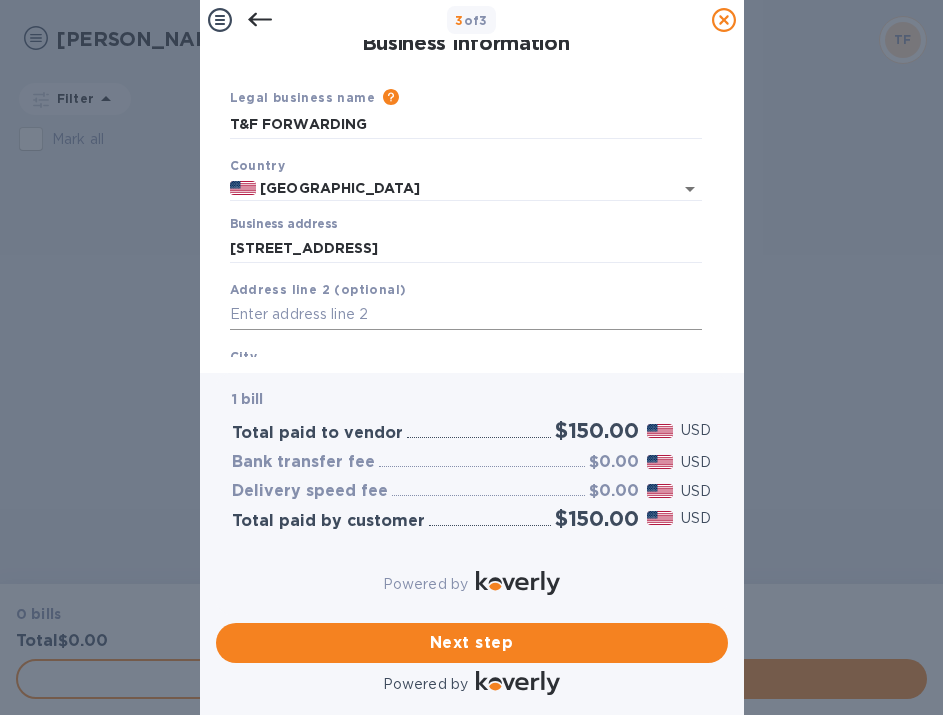 click at bounding box center [466, 315] 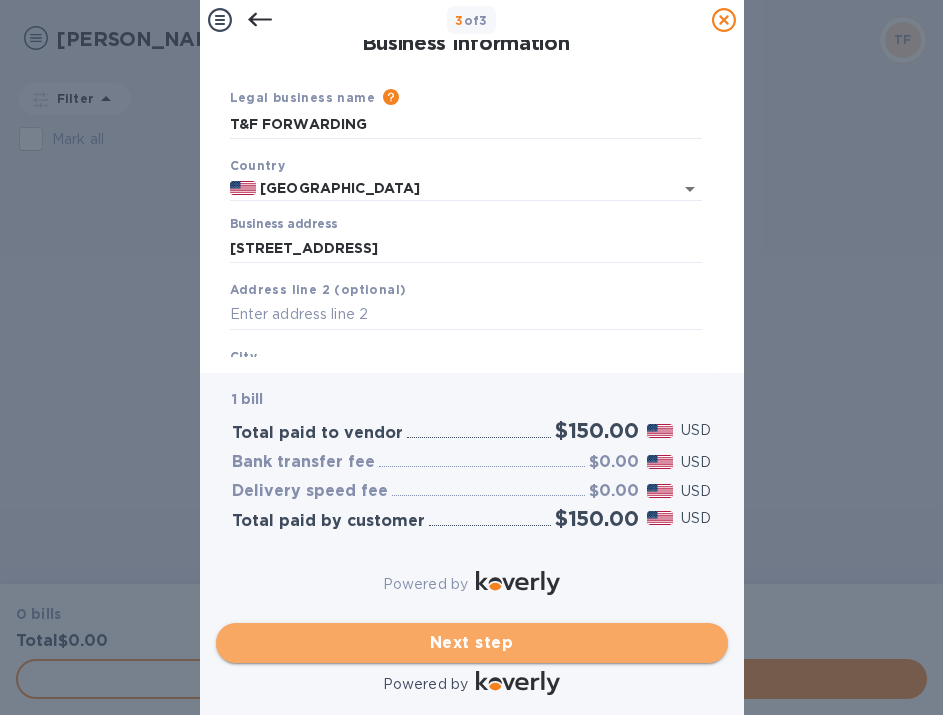 click on "Next step" at bounding box center [472, 643] 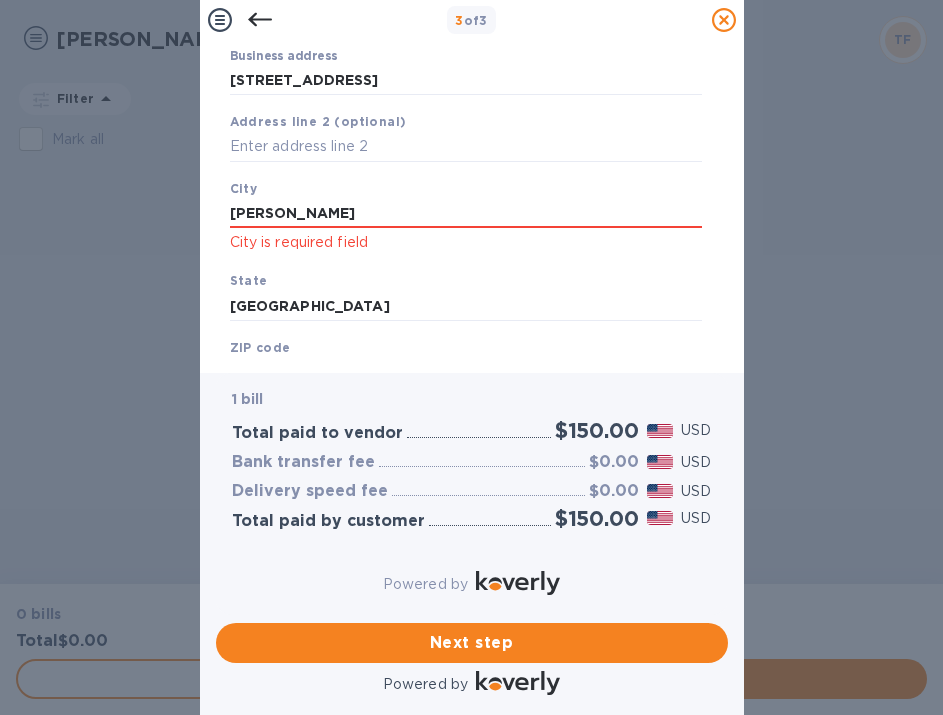 scroll, scrollTop: 176, scrollLeft: 0, axis: vertical 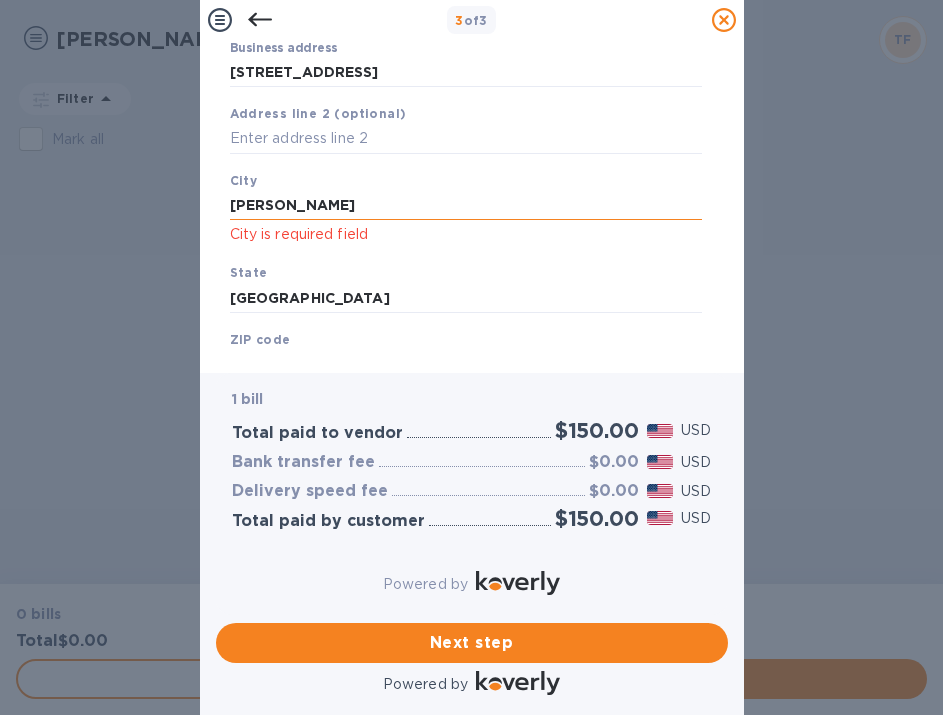click on "[PERSON_NAME]" at bounding box center (466, 206) 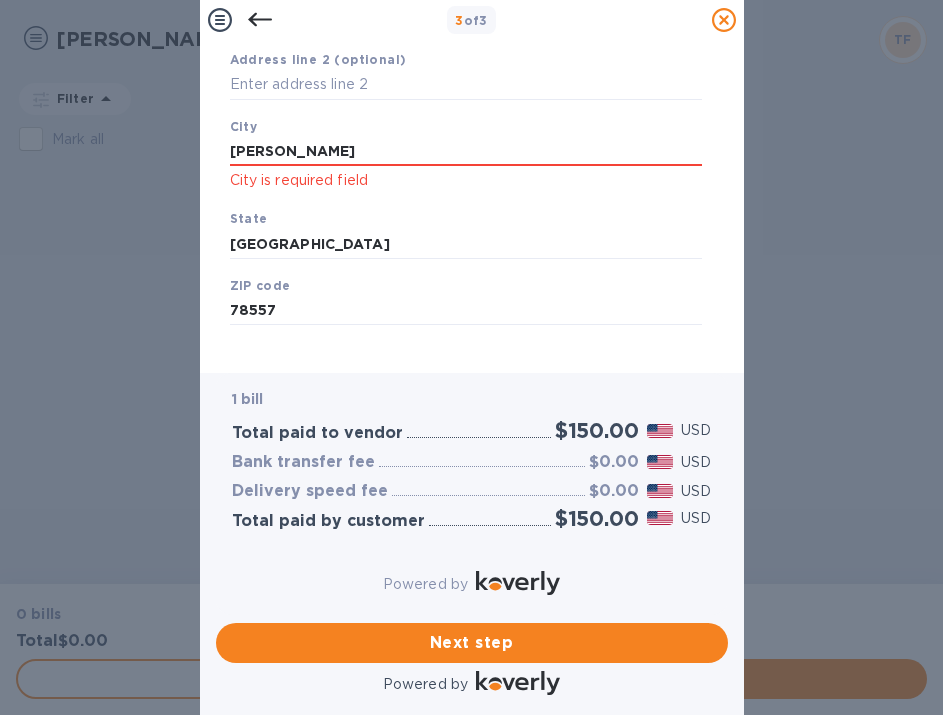scroll, scrollTop: 245, scrollLeft: 0, axis: vertical 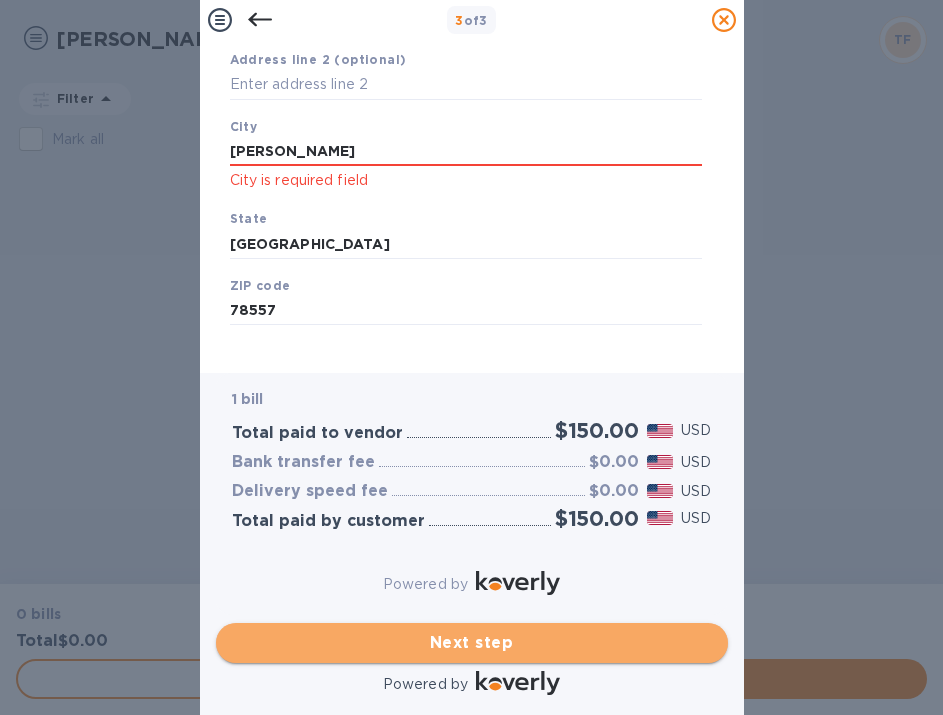 click on "Next step" at bounding box center [472, 643] 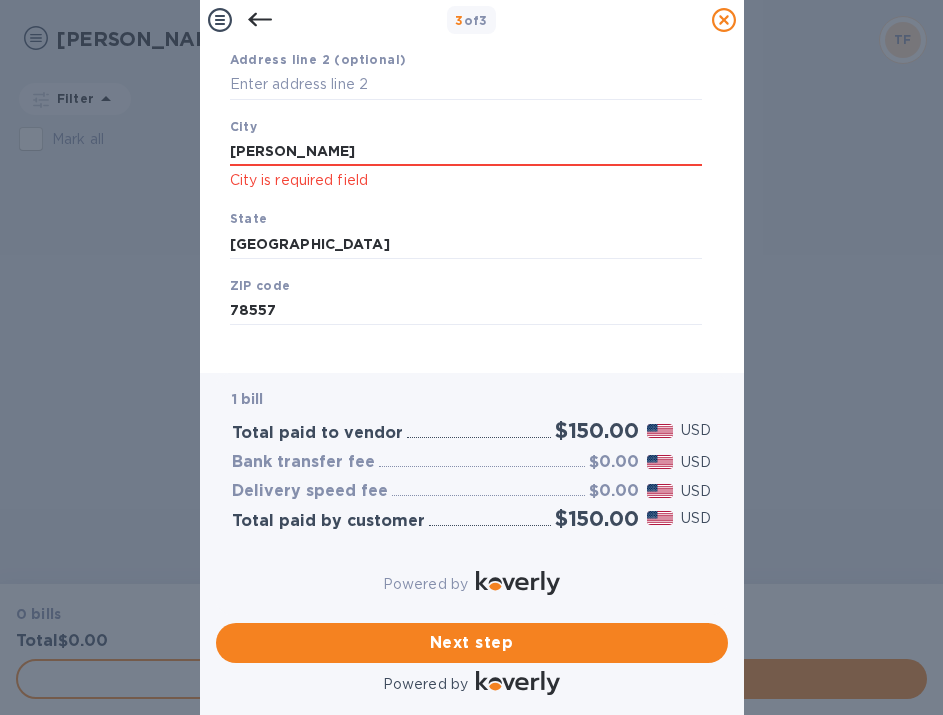 click on "City is required field" 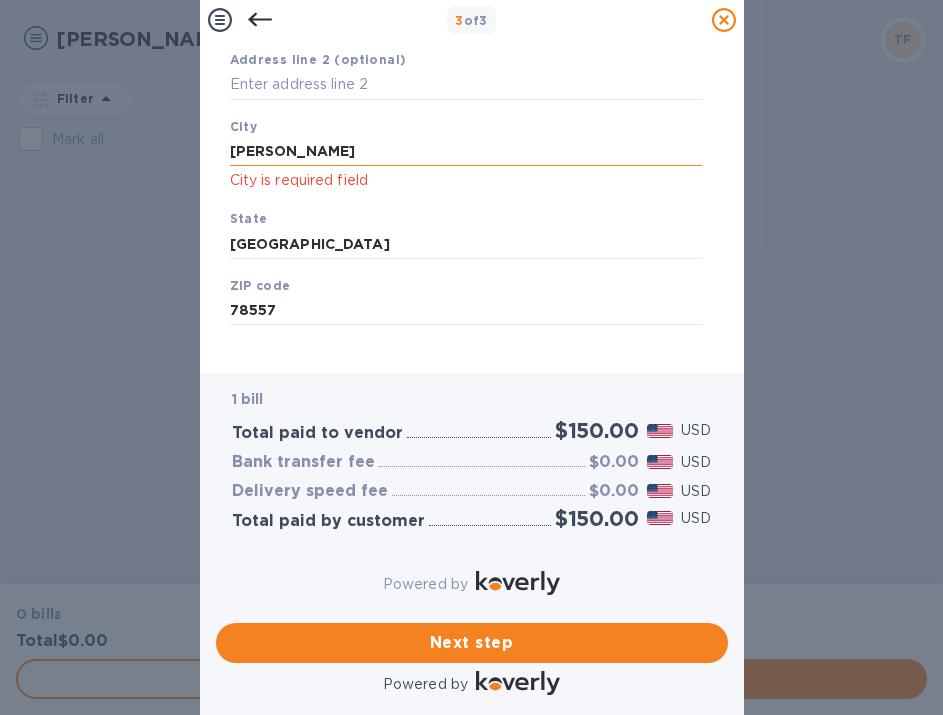 click on "[PERSON_NAME]" at bounding box center (466, 152) 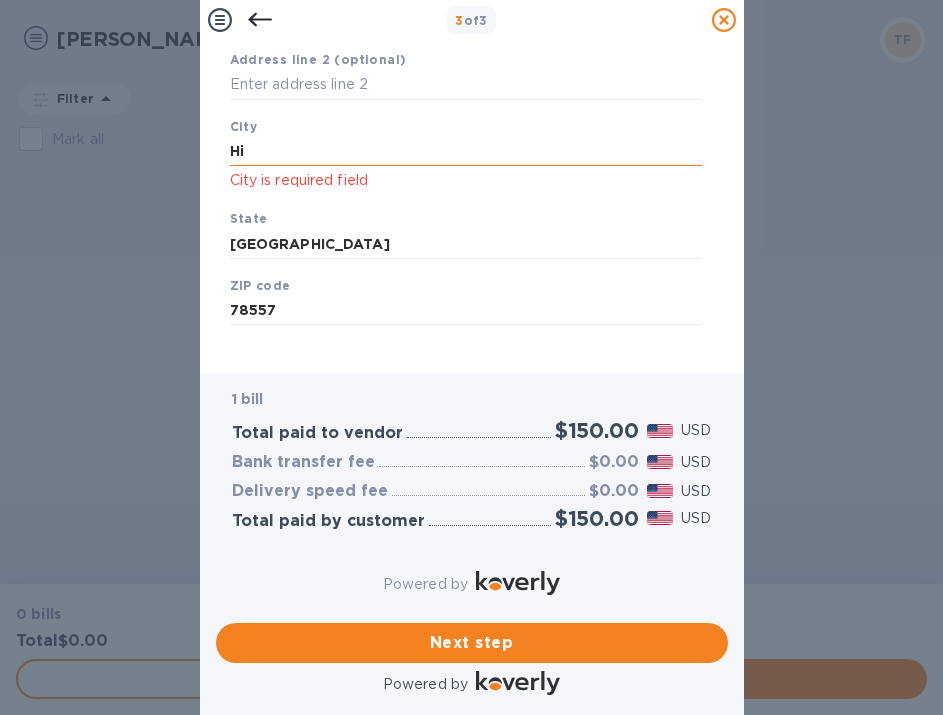 type on "H" 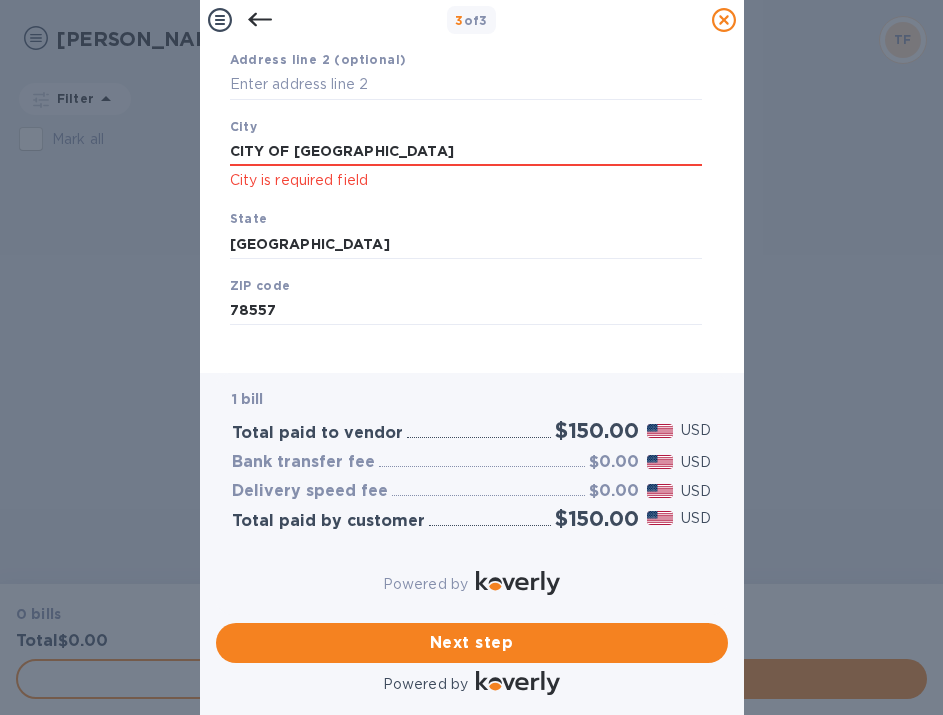 click on "City is required field" 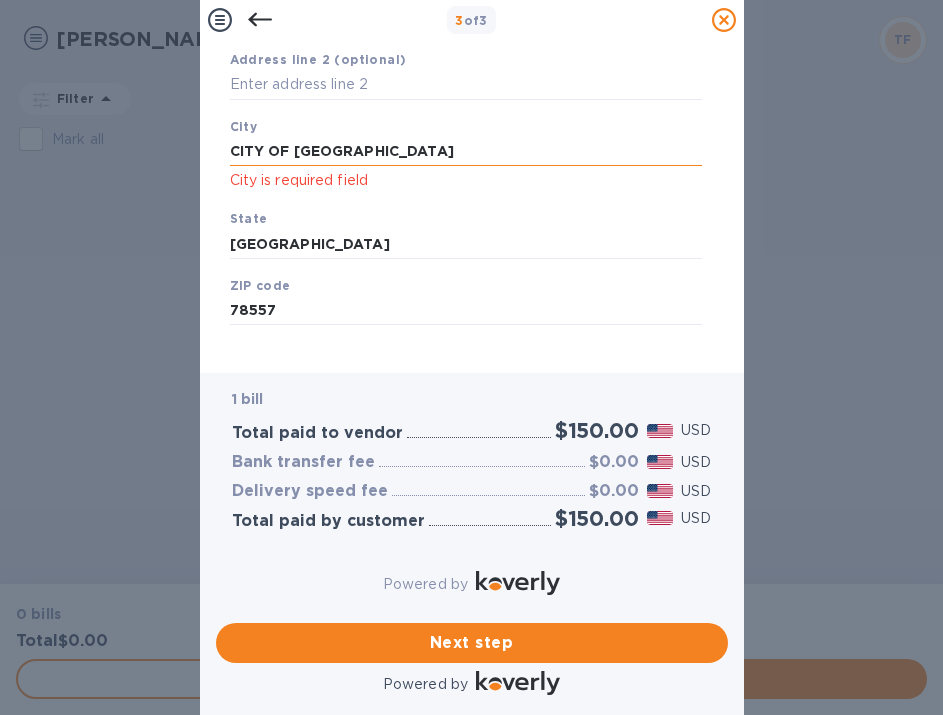 click on "CITY OF [GEOGRAPHIC_DATA]" at bounding box center (466, 152) 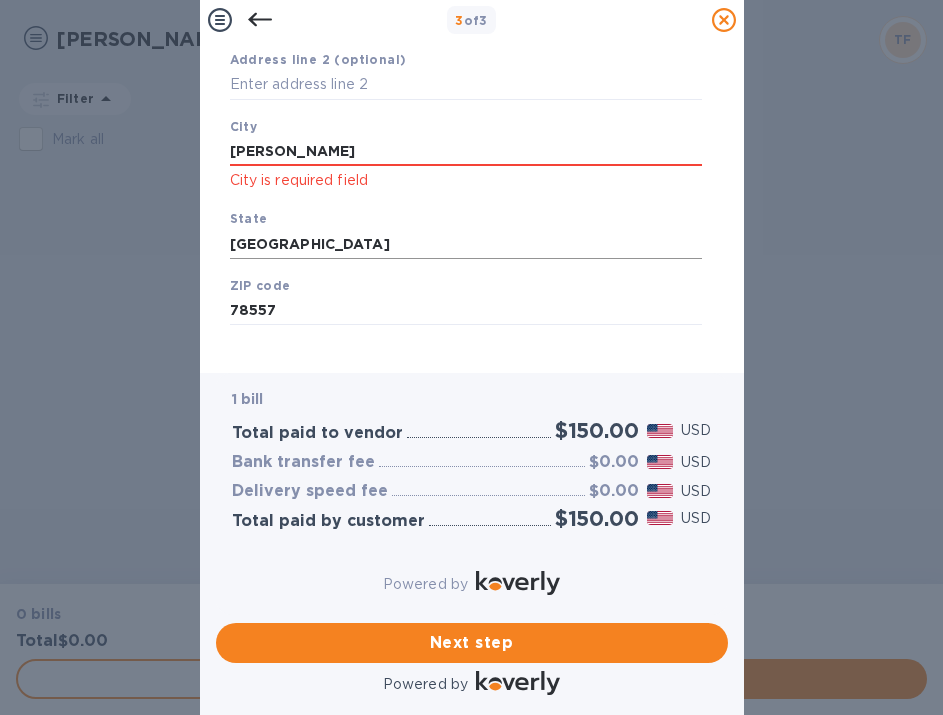 type on "[PERSON_NAME]" 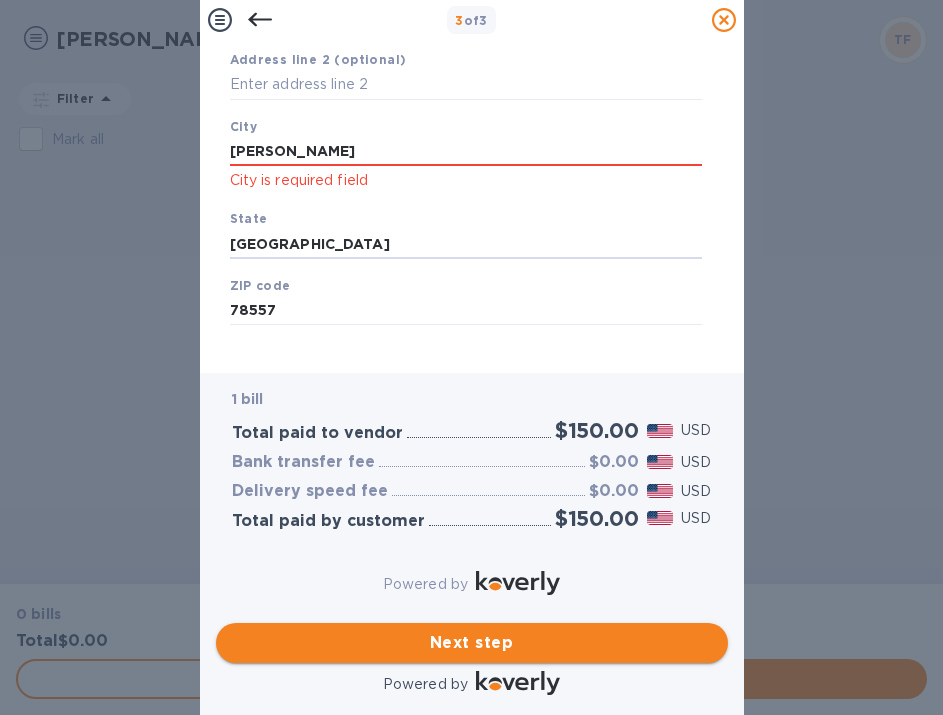 click on "Next step" at bounding box center [472, 643] 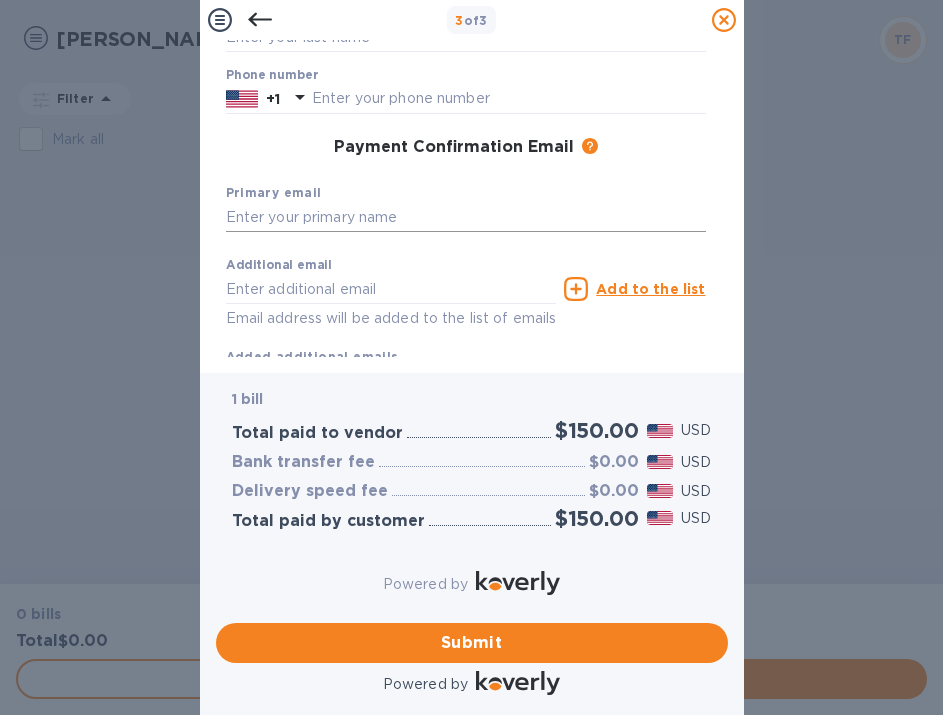 click at bounding box center (466, 218) 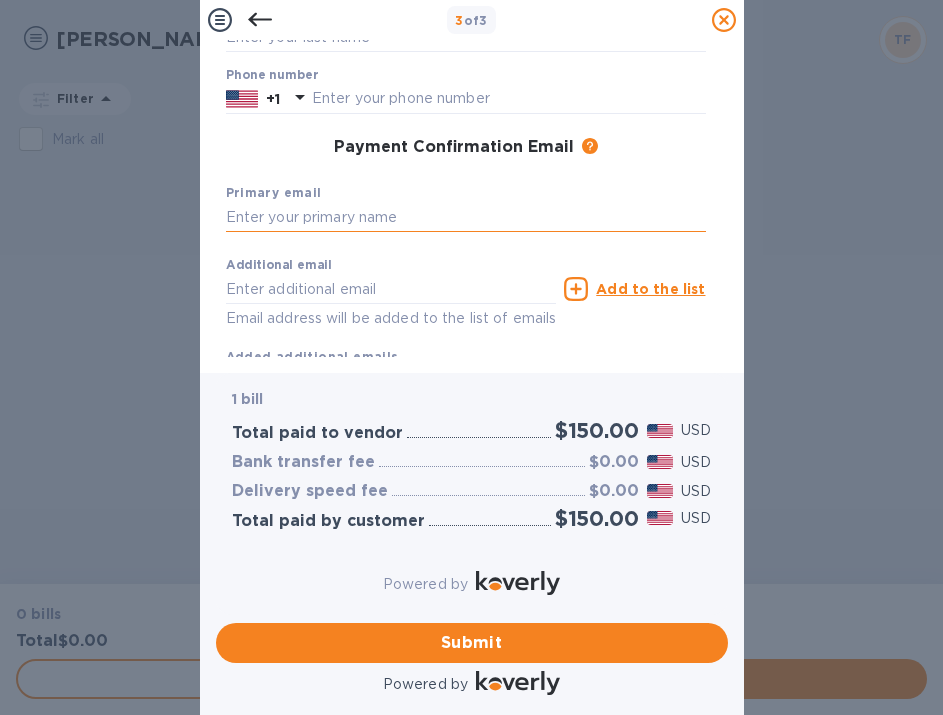 type on "[EMAIL_ADDRESS][DOMAIN_NAME]" 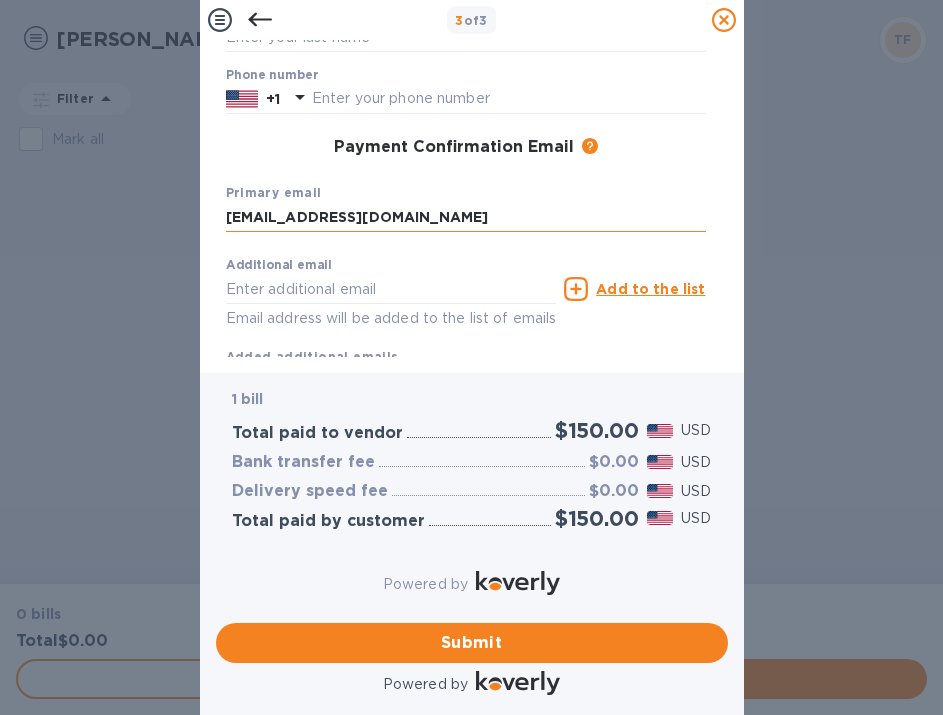 type on "[PERSON_NAME]" 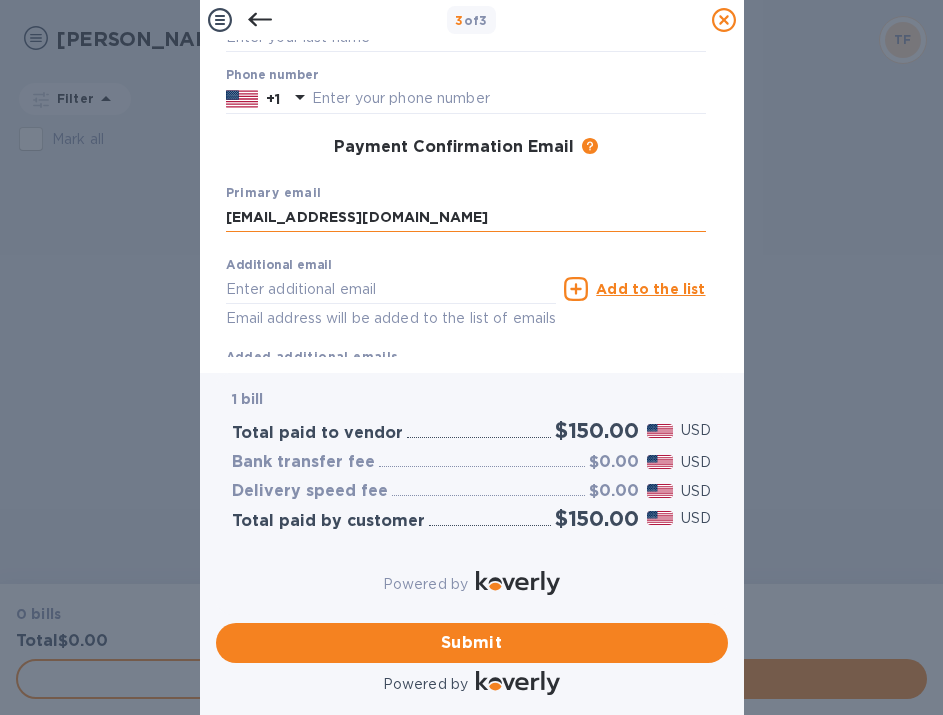 type on "[PERSON_NAME]" 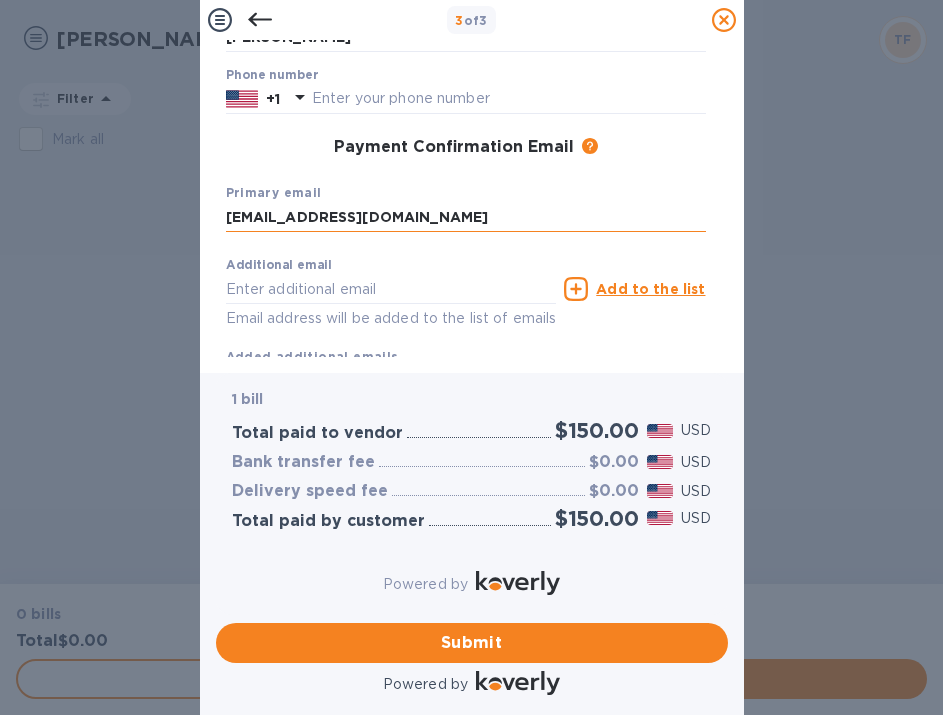 type on "9569291748" 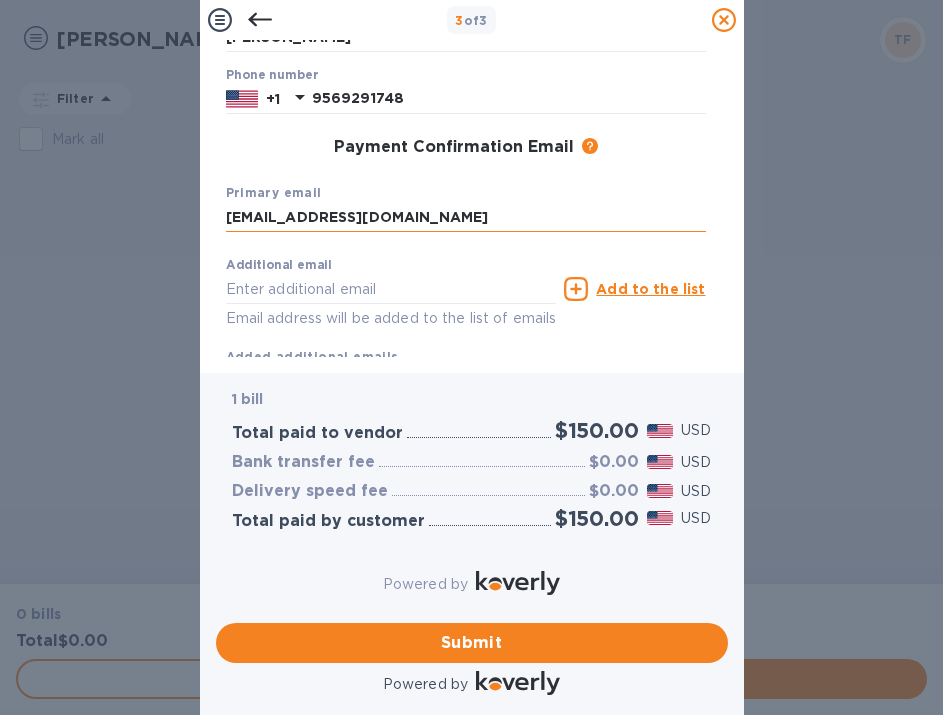 type on "[EMAIL_ADDRESS][DOMAIN_NAME]" 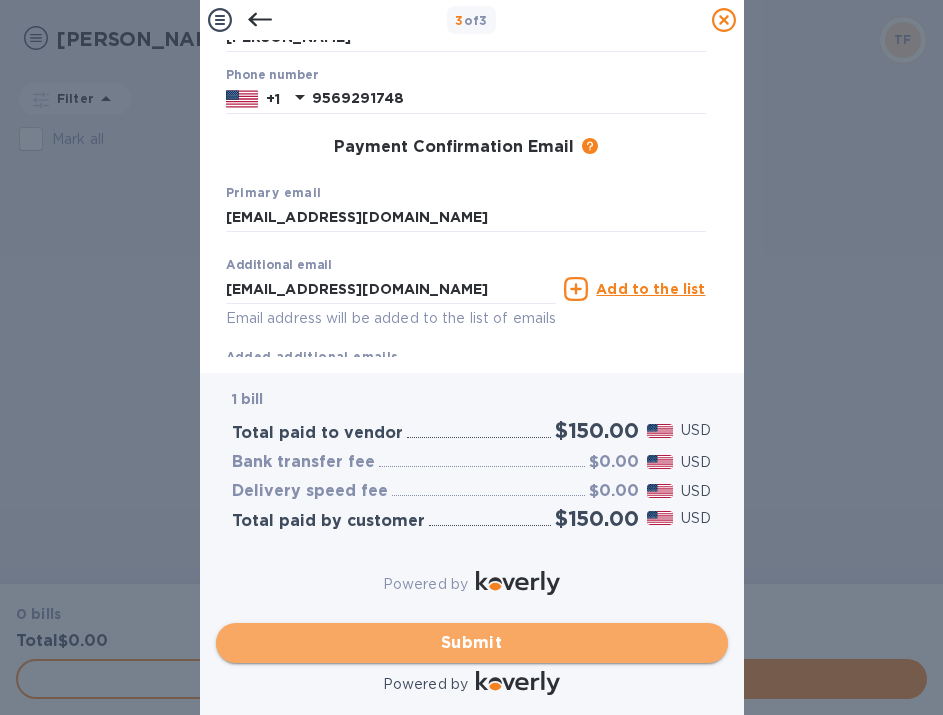click on "Submit" at bounding box center [472, 643] 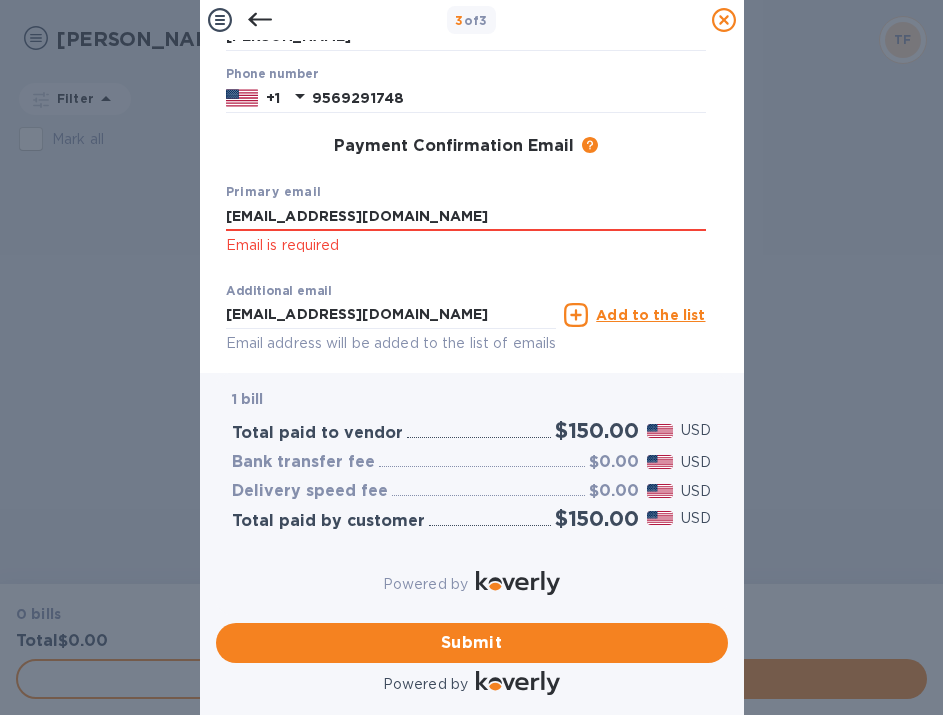 scroll, scrollTop: 378, scrollLeft: 0, axis: vertical 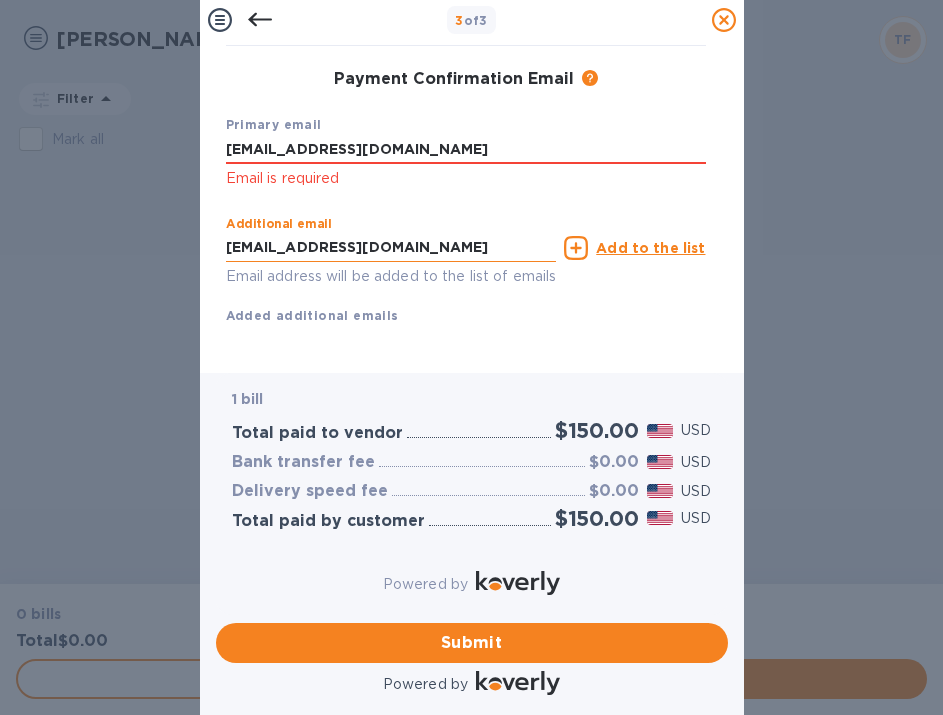 click on "[EMAIL_ADDRESS][DOMAIN_NAME]" at bounding box center [391, 248] 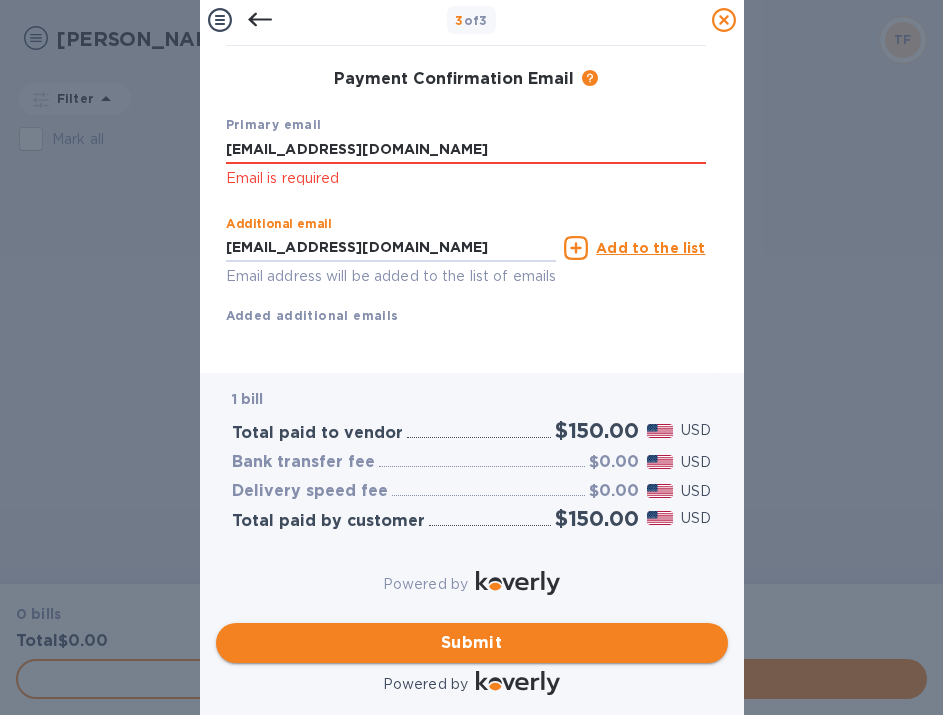 click on "Submit" at bounding box center (472, 643) 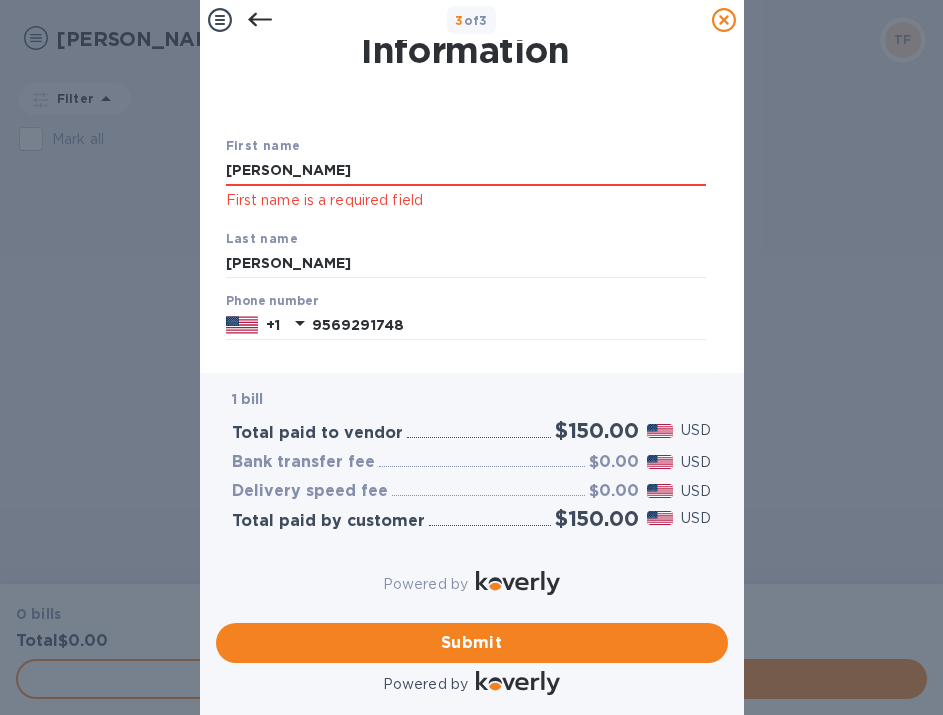 scroll, scrollTop: 6, scrollLeft: 0, axis: vertical 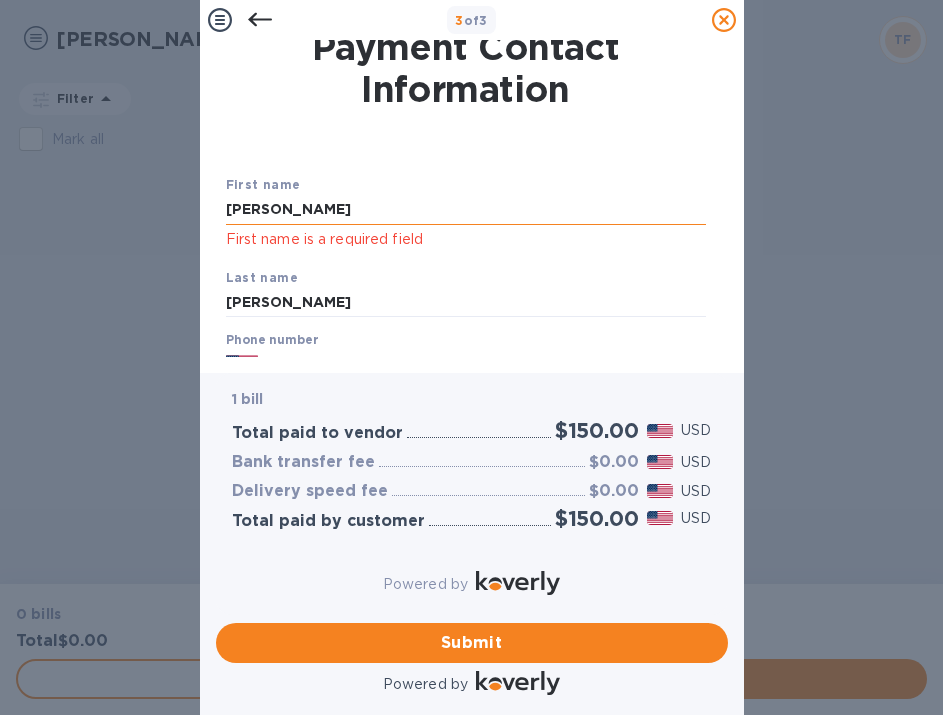 click on "[PERSON_NAME]" at bounding box center (466, 210) 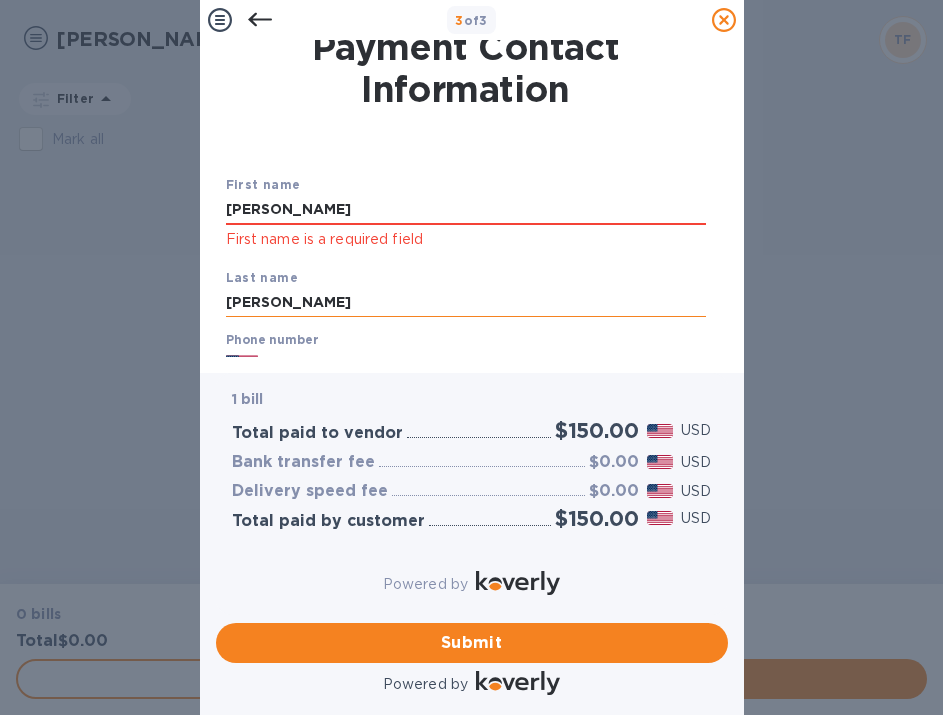 click on "[PERSON_NAME]" at bounding box center (466, 303) 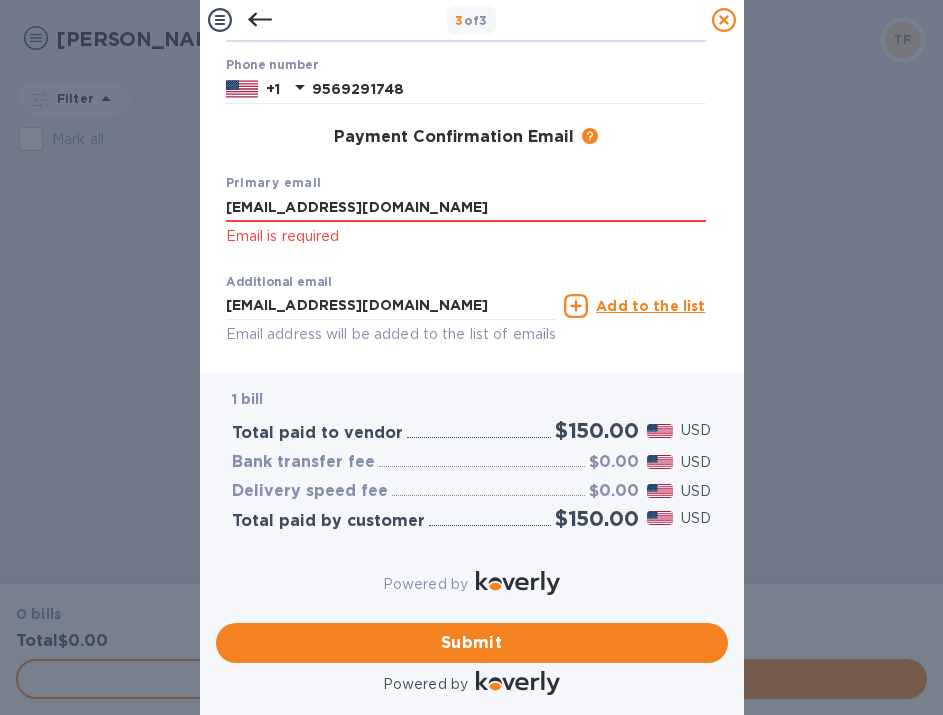 scroll, scrollTop: 378, scrollLeft: 0, axis: vertical 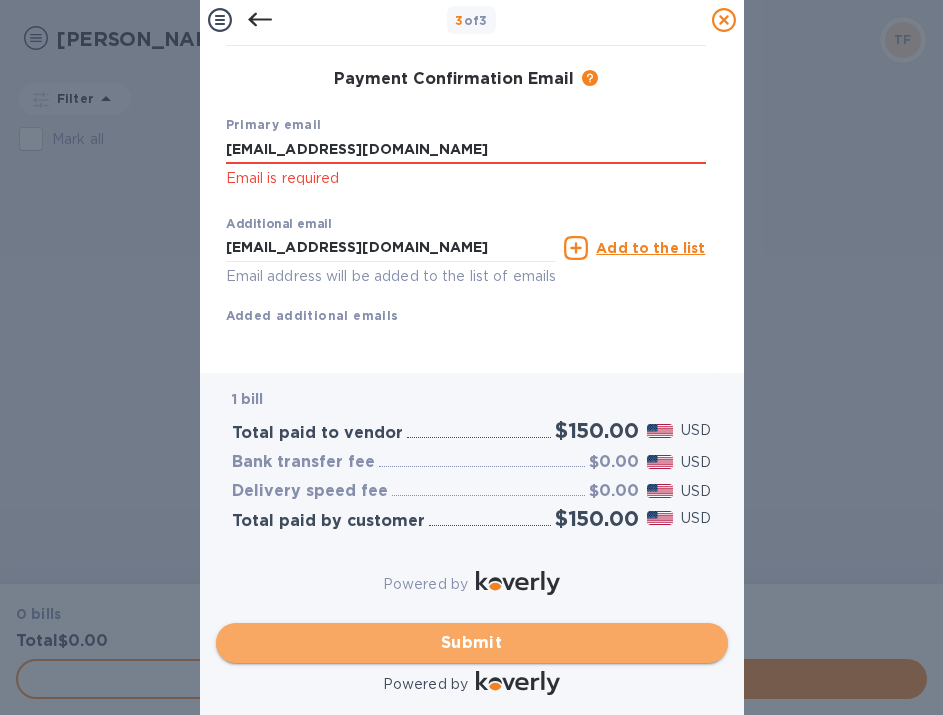 click on "Submit" at bounding box center [472, 643] 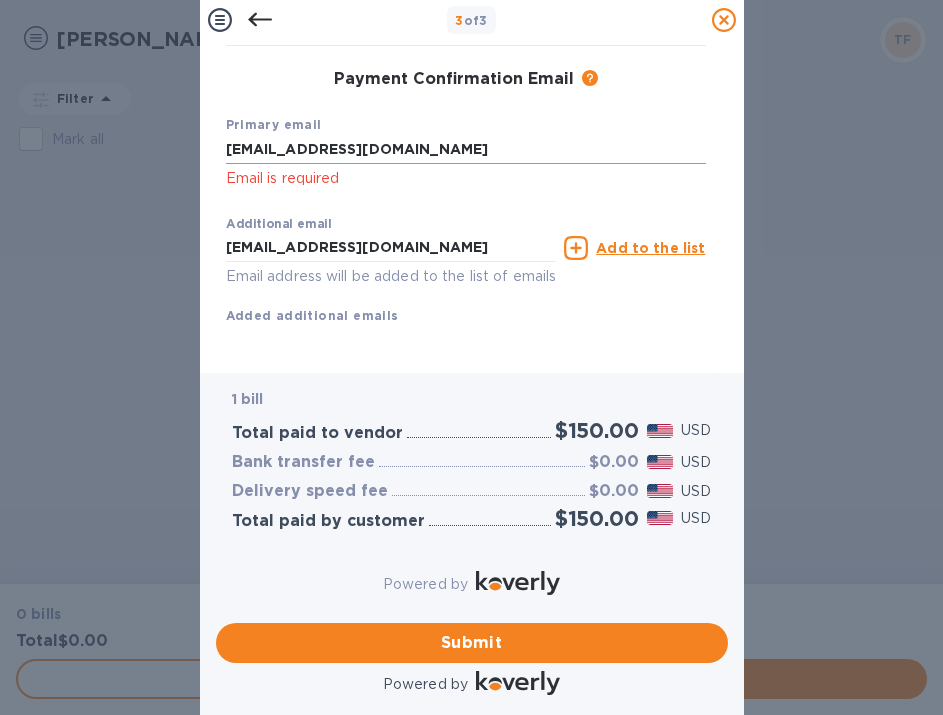 click on "[EMAIL_ADDRESS][DOMAIN_NAME]" at bounding box center (466, 150) 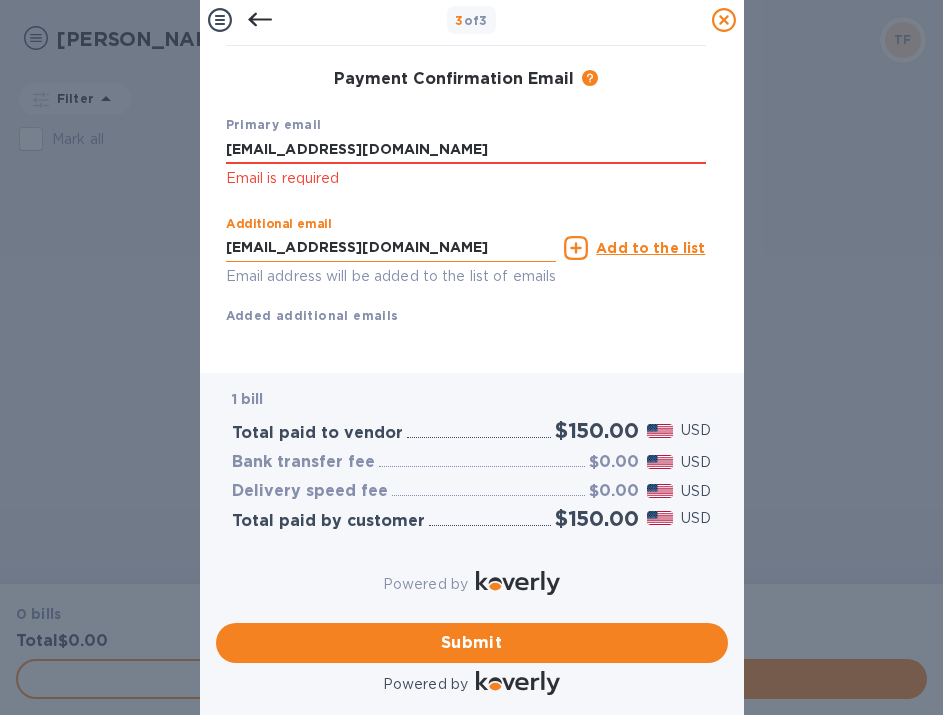 click on "[EMAIL_ADDRESS][DOMAIN_NAME]" at bounding box center [391, 248] 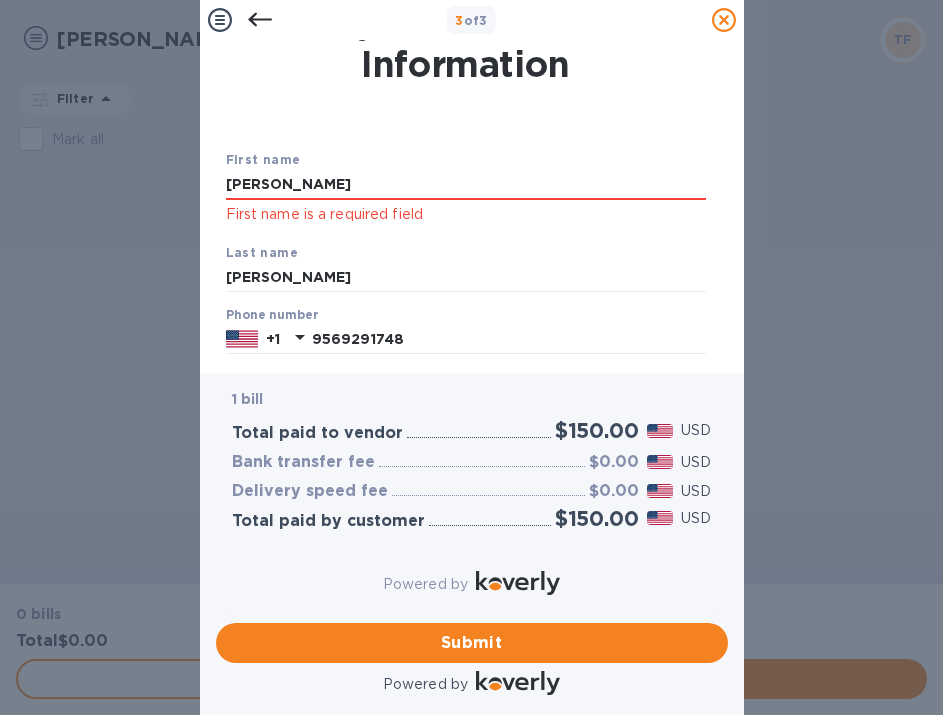 scroll, scrollTop: 13, scrollLeft: 0, axis: vertical 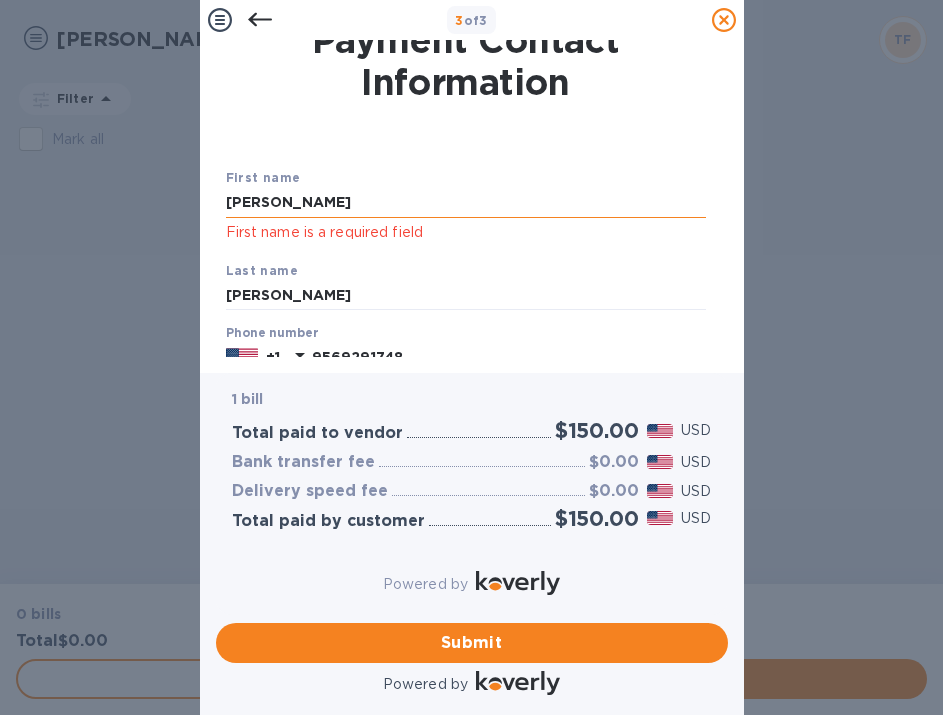 click on "[PERSON_NAME]" at bounding box center [466, 203] 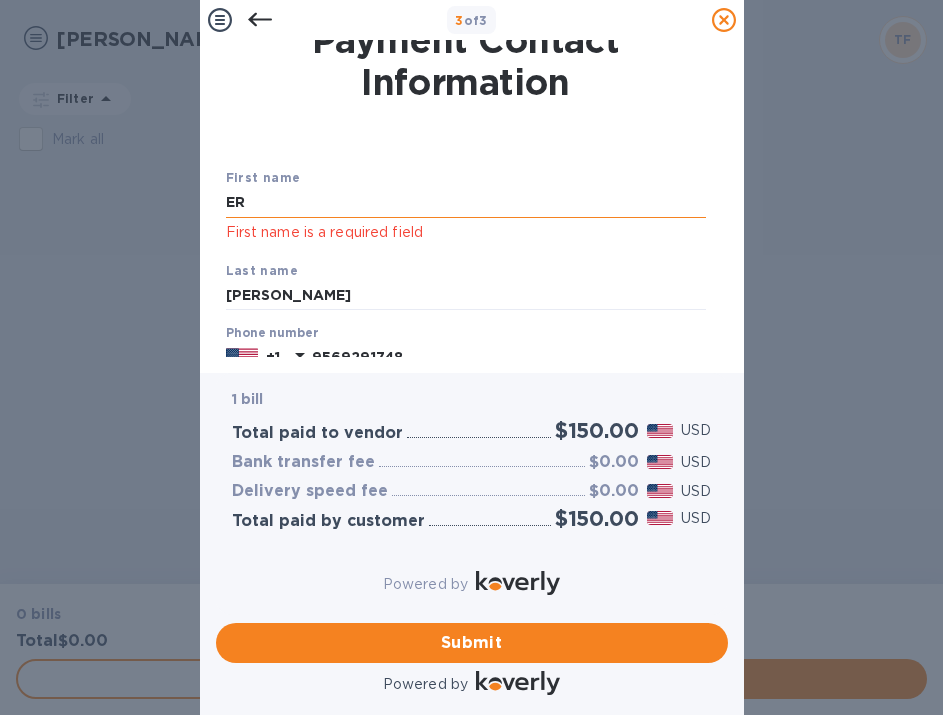 type on "E" 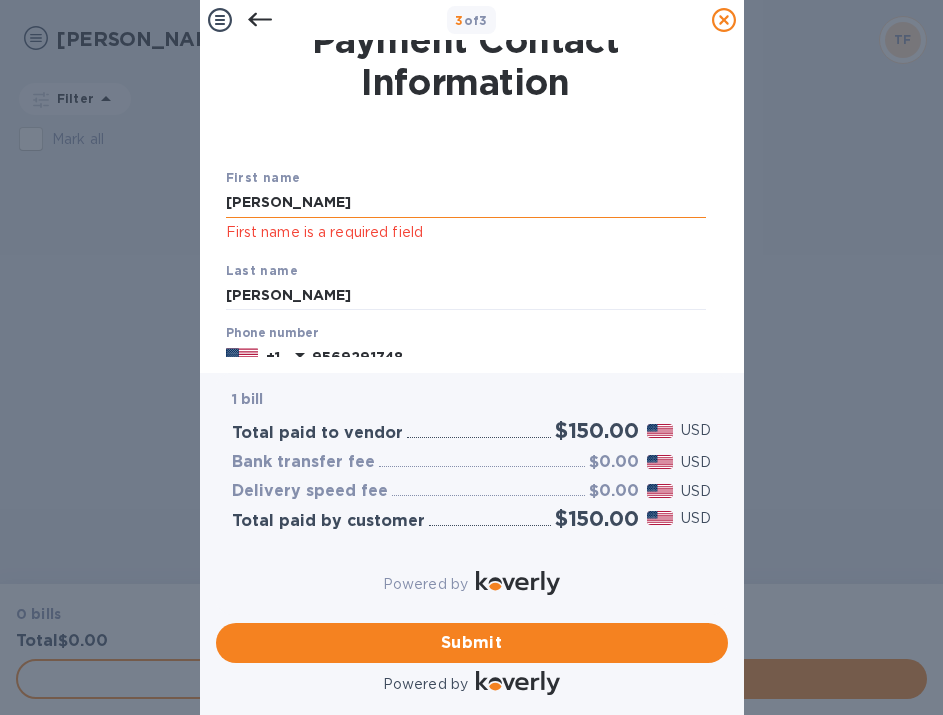 type on "[PERSON_NAME]" 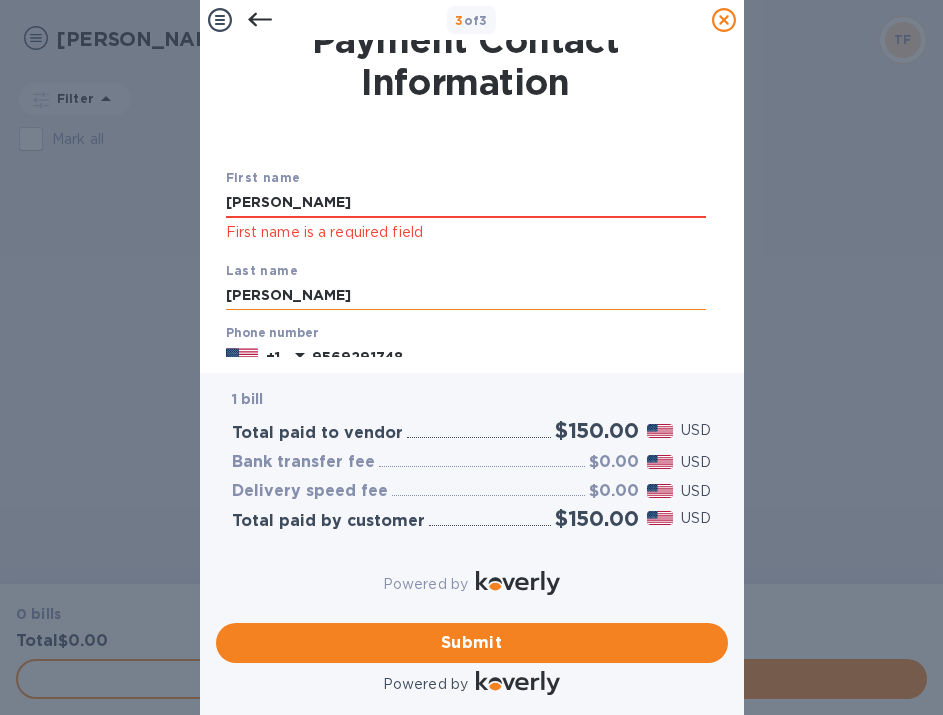 click on "[PERSON_NAME]" at bounding box center (466, 296) 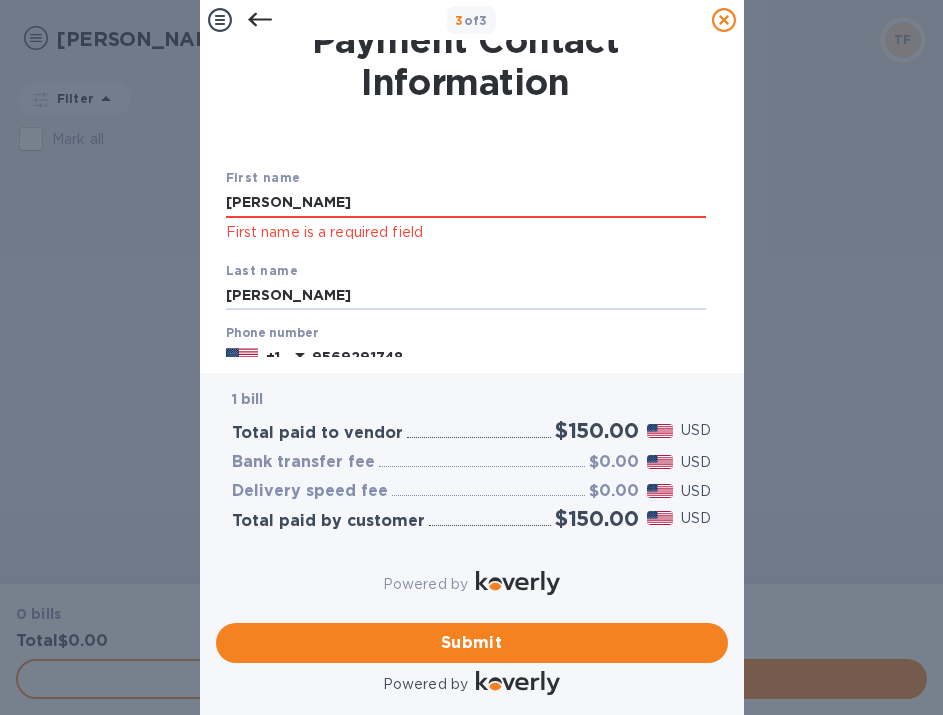 scroll, scrollTop: 378, scrollLeft: 0, axis: vertical 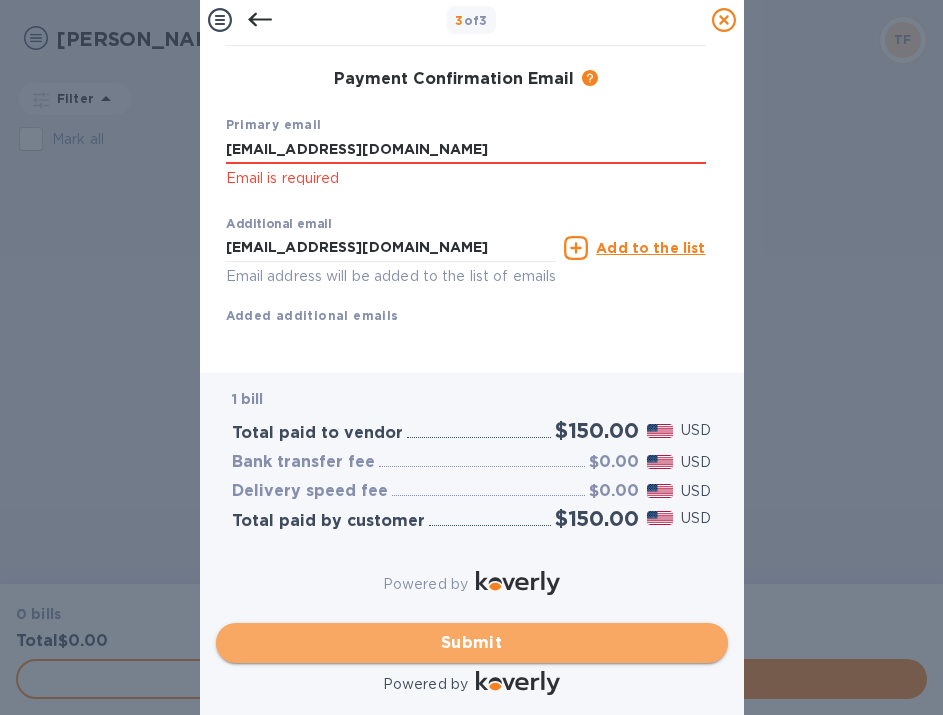 click on "Submit" at bounding box center [472, 643] 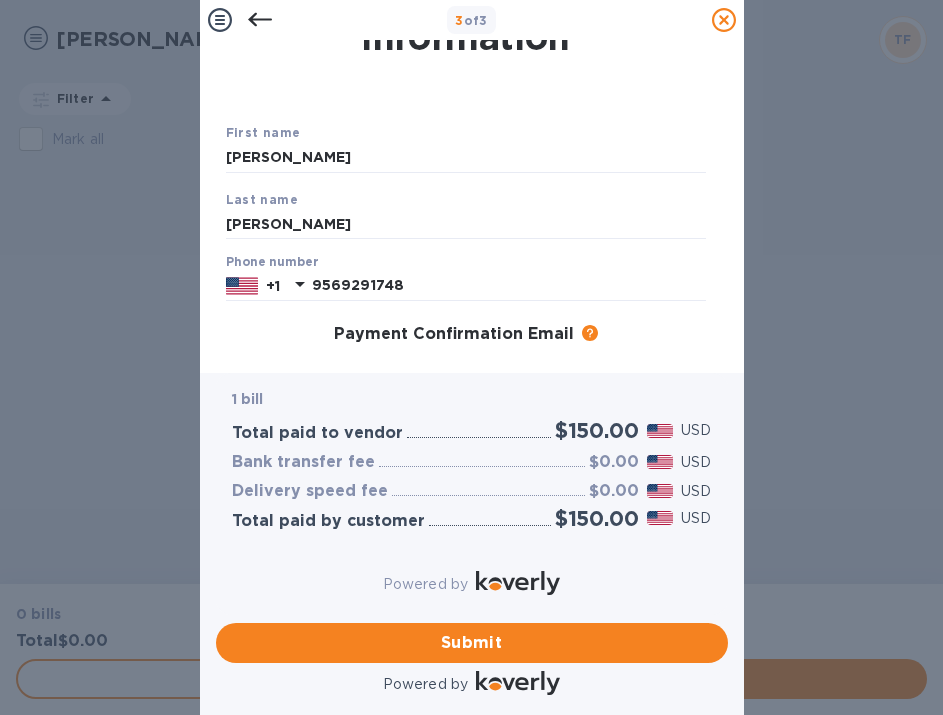 scroll, scrollTop: 0, scrollLeft: 0, axis: both 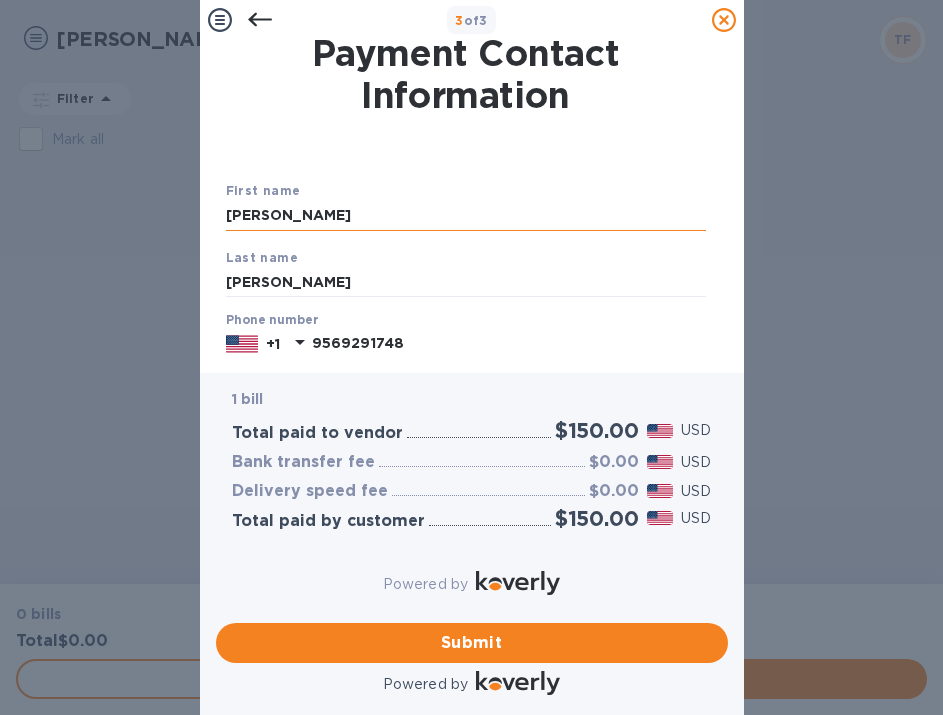 click on "[PERSON_NAME]" at bounding box center [466, 216] 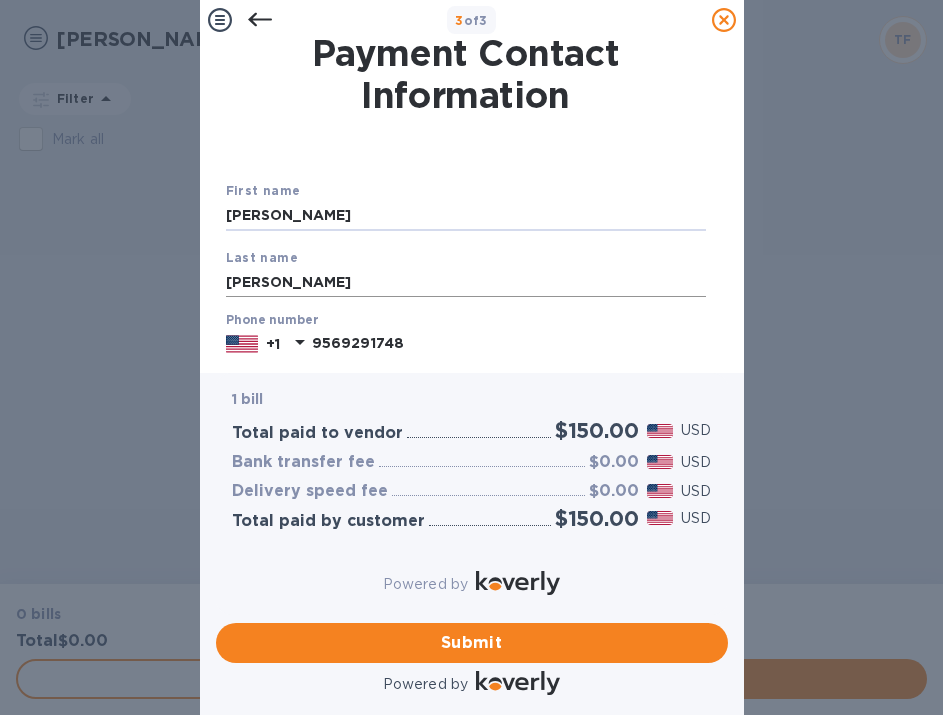 click on "[PERSON_NAME]" at bounding box center (466, 282) 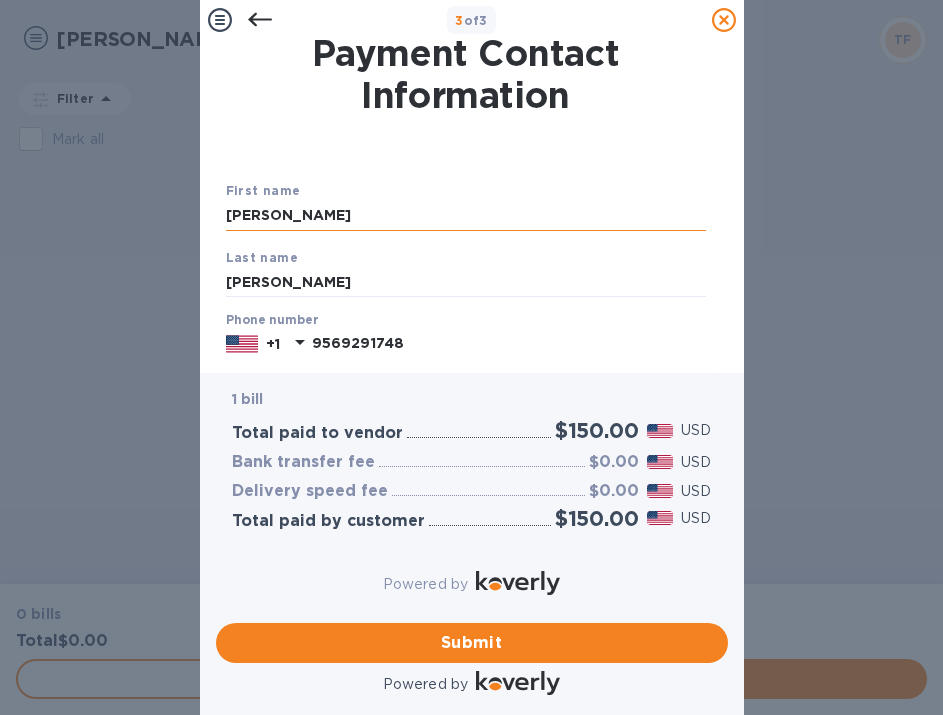 click on "[PERSON_NAME]" at bounding box center [466, 216] 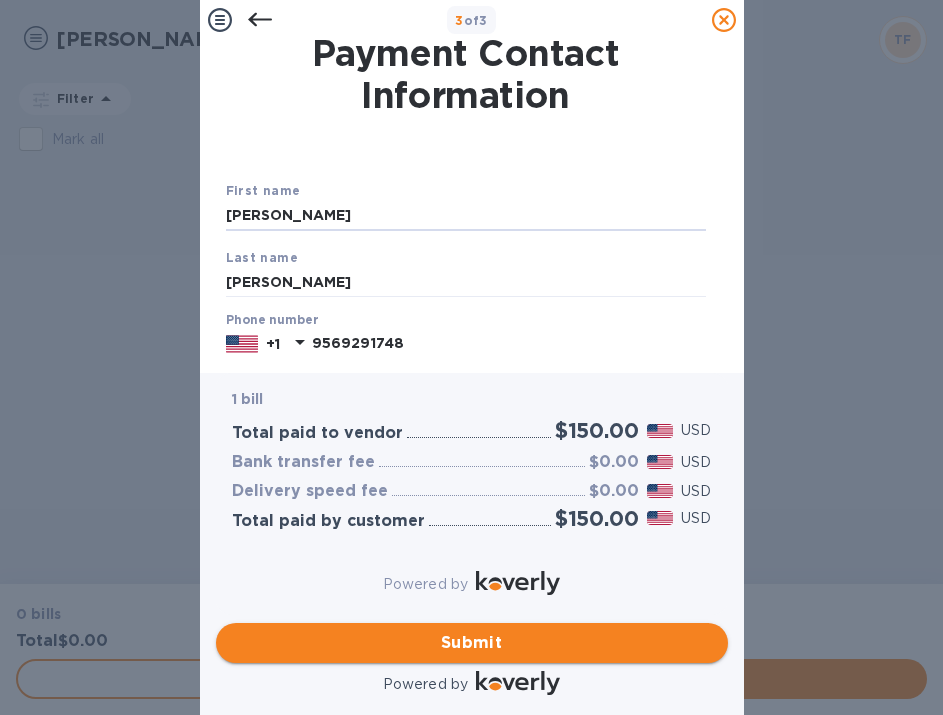 click on "Submit" at bounding box center [472, 643] 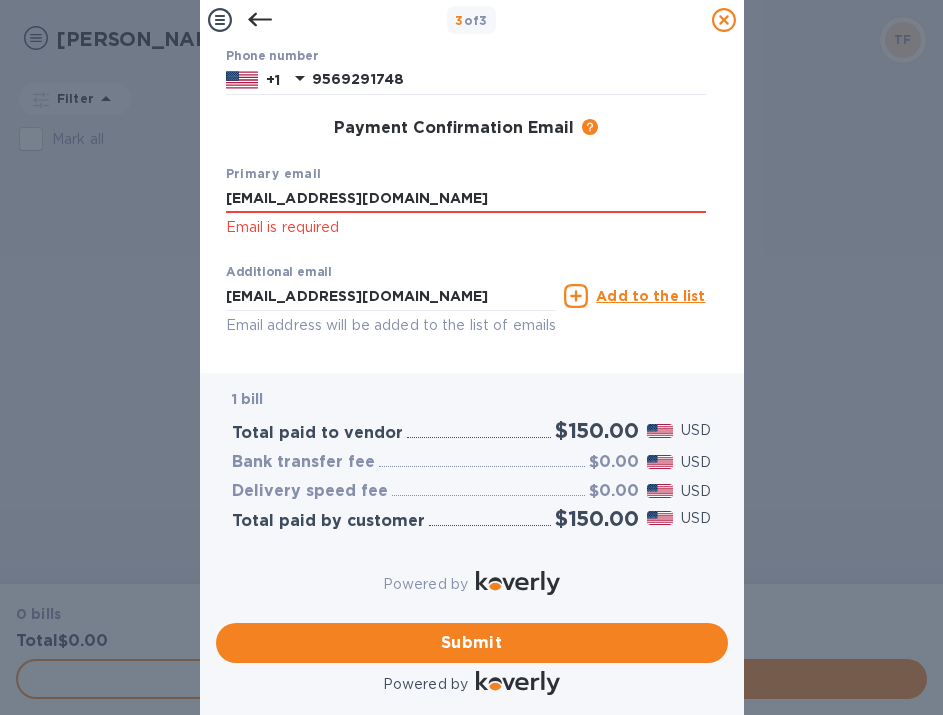 scroll, scrollTop: 267, scrollLeft: 0, axis: vertical 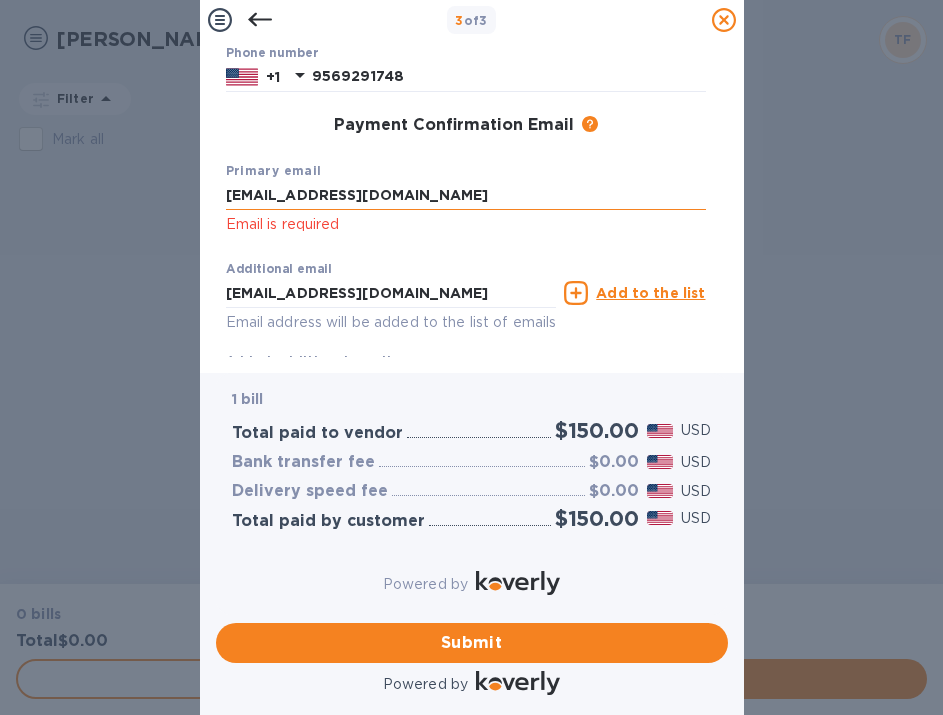 click on "[EMAIL_ADDRESS][DOMAIN_NAME]" at bounding box center [466, 196] 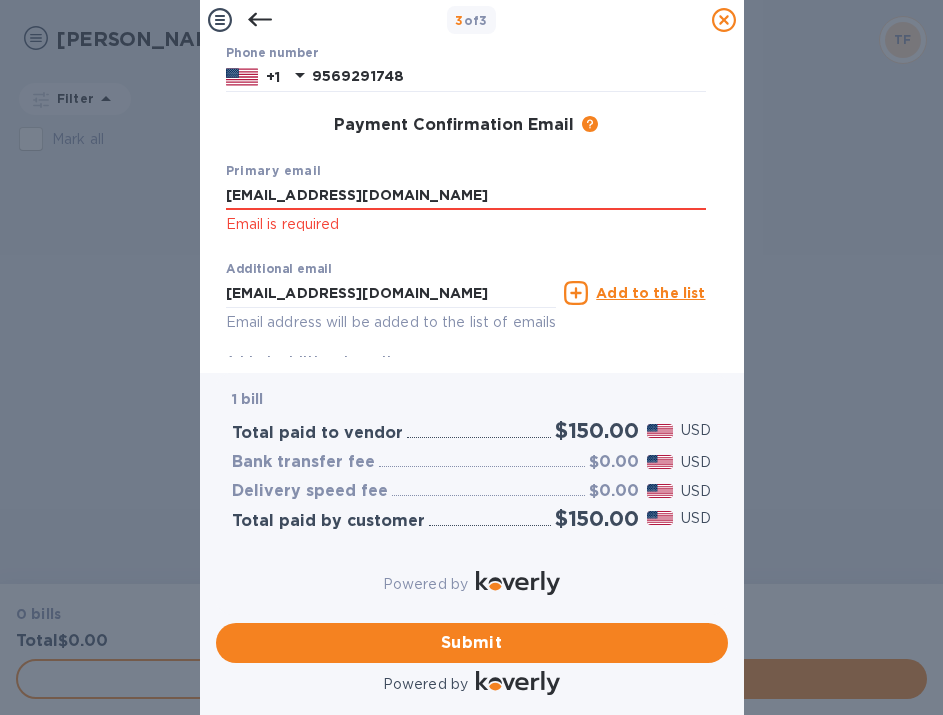 click on "Email is required" 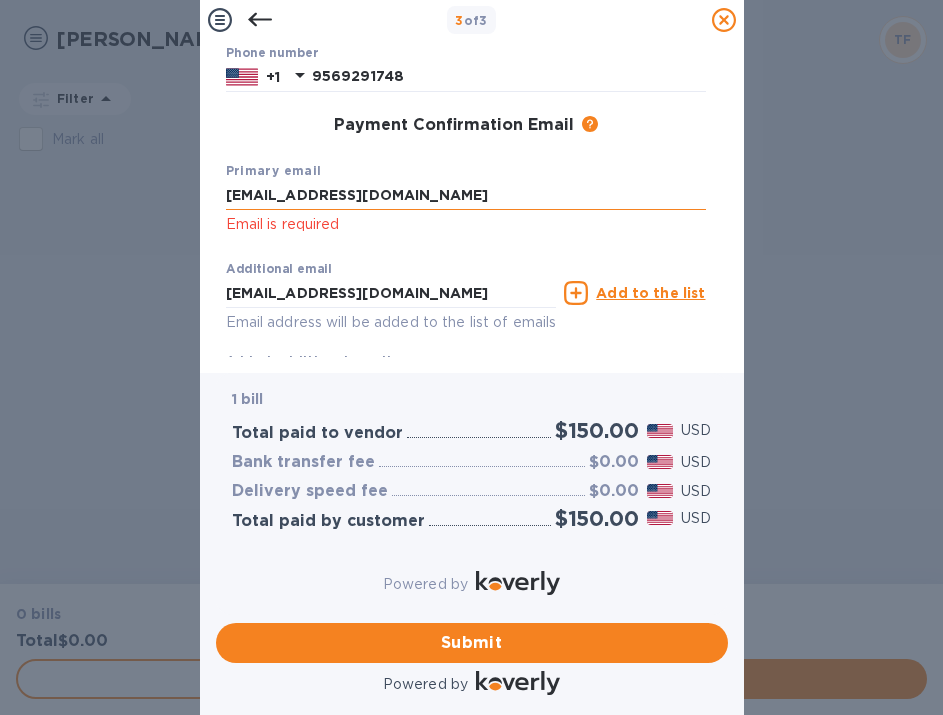 click on "[EMAIL_ADDRESS][DOMAIN_NAME]" at bounding box center [466, 196] 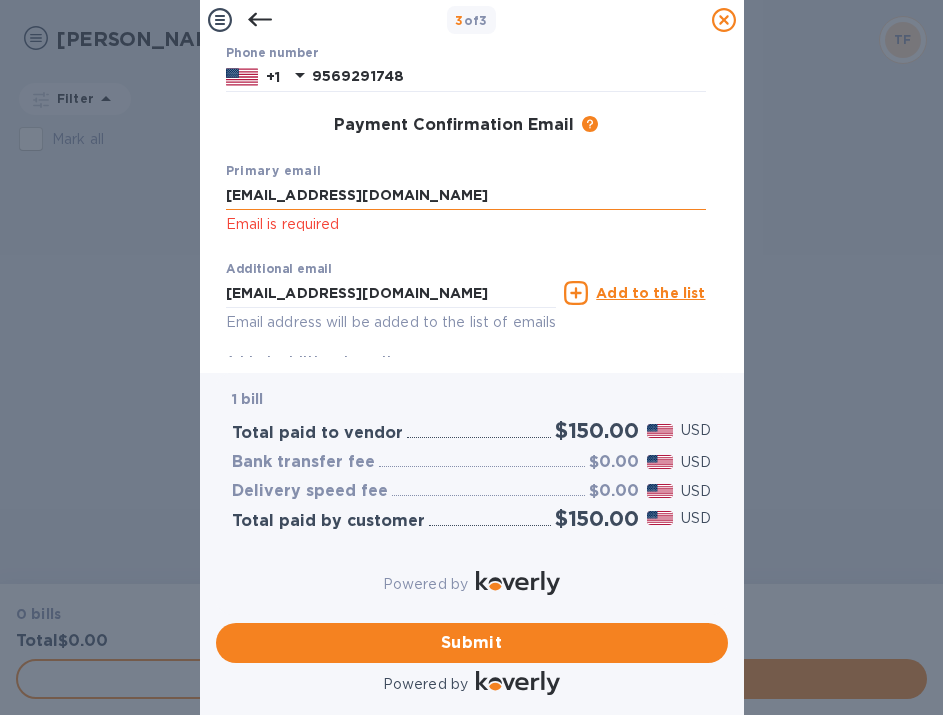 click on "[EMAIL_ADDRESS][DOMAIN_NAME]" at bounding box center (466, 196) 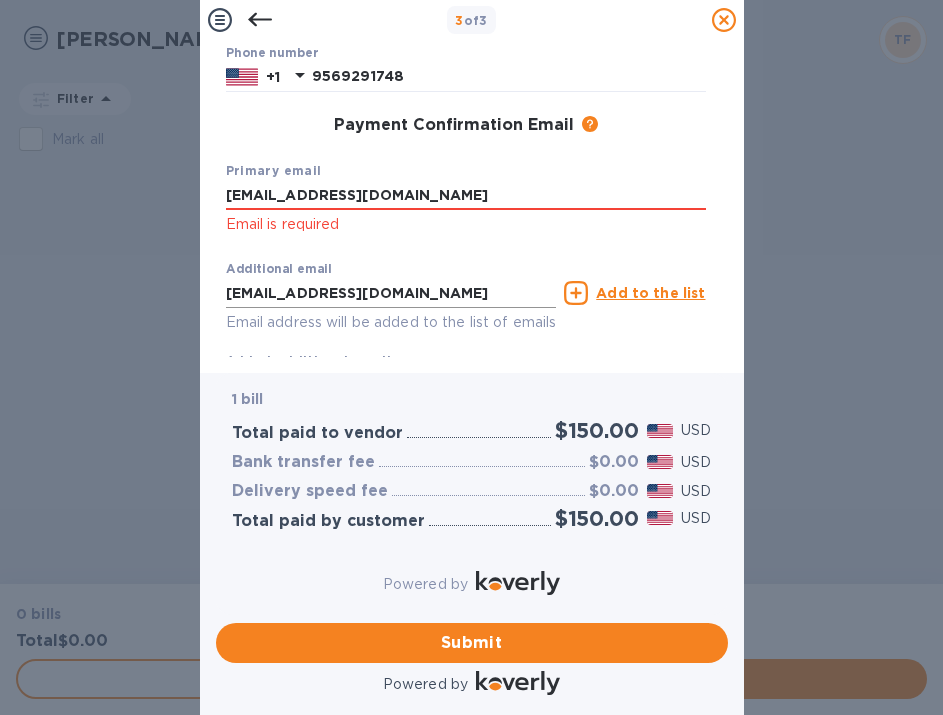click on "[EMAIL_ADDRESS][DOMAIN_NAME]" at bounding box center (391, 293) 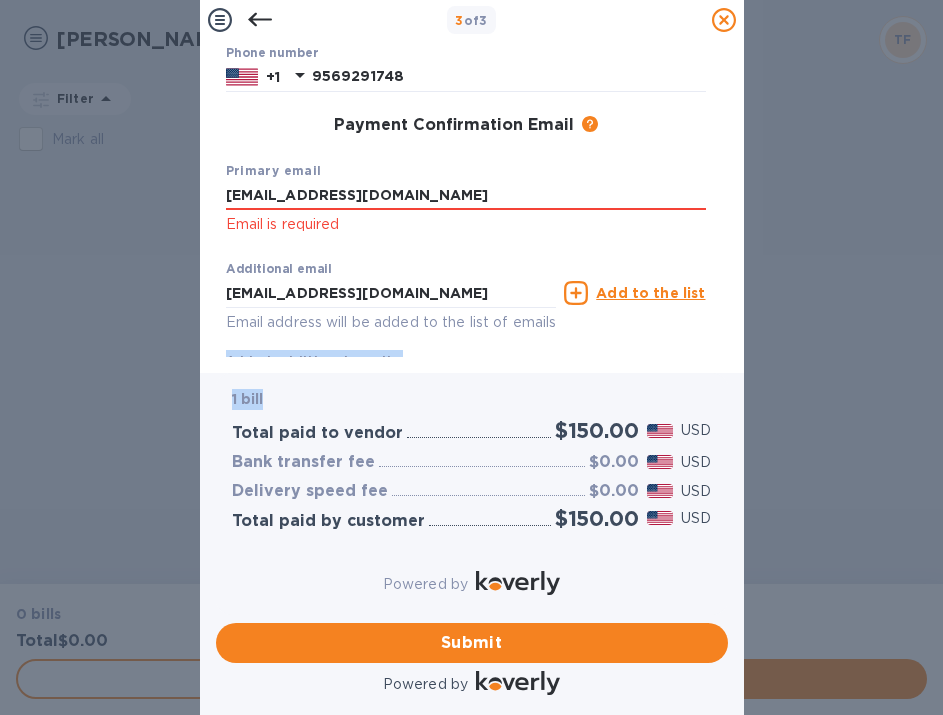 drag, startPoint x: 727, startPoint y: 252, endPoint x: 710, endPoint y: 361, distance: 110.317726 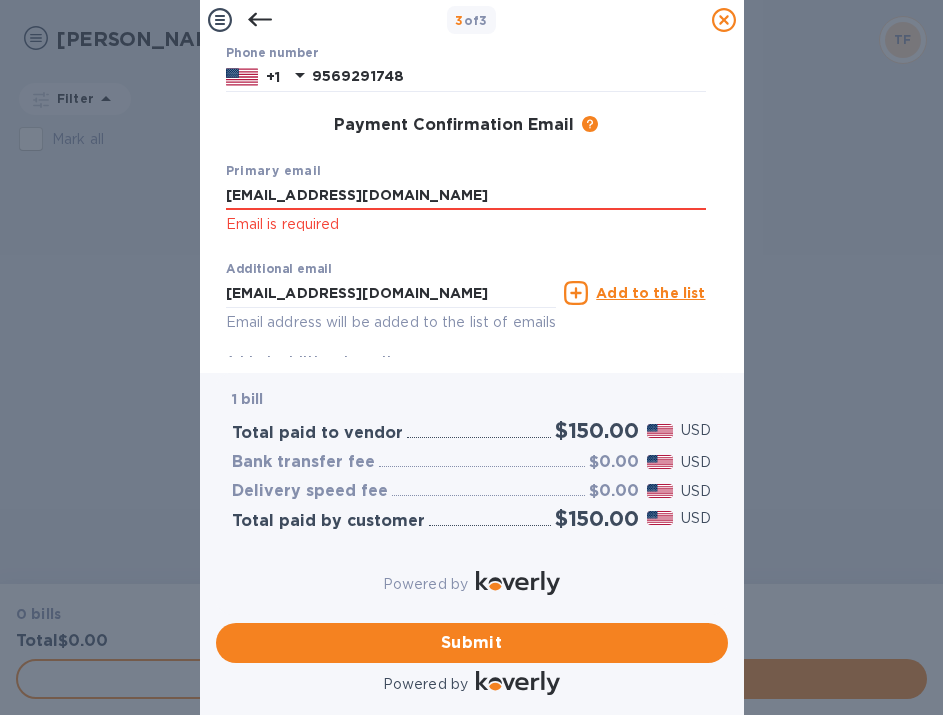 drag, startPoint x: 710, startPoint y: 361, endPoint x: 668, endPoint y: 241, distance: 127.13772 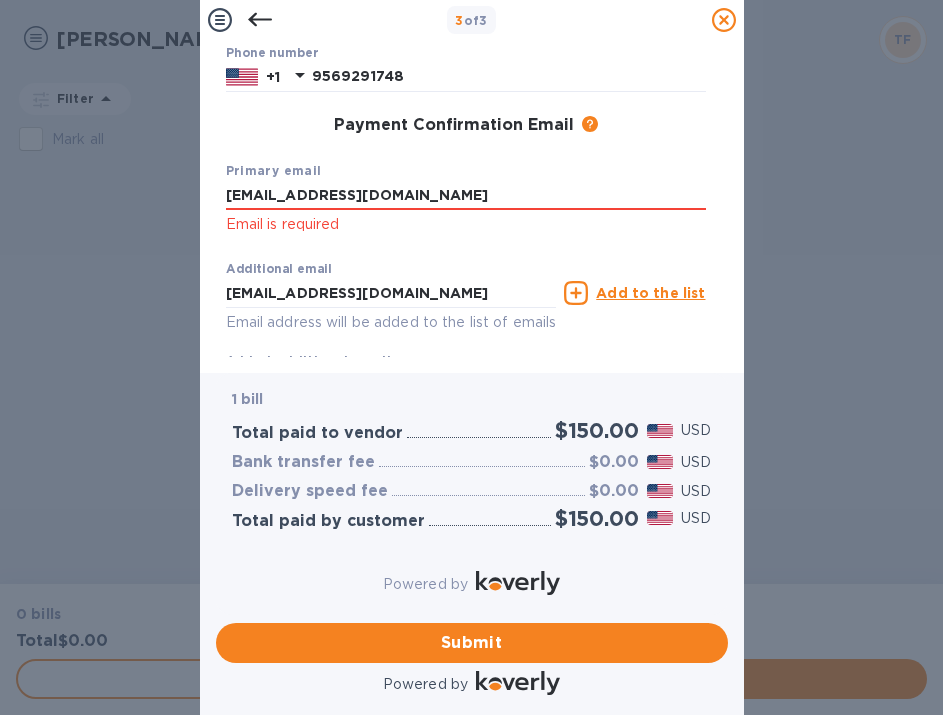 click on "Primary email [EMAIL_ADDRESS][DOMAIN_NAME] Email is required" at bounding box center (466, 198) 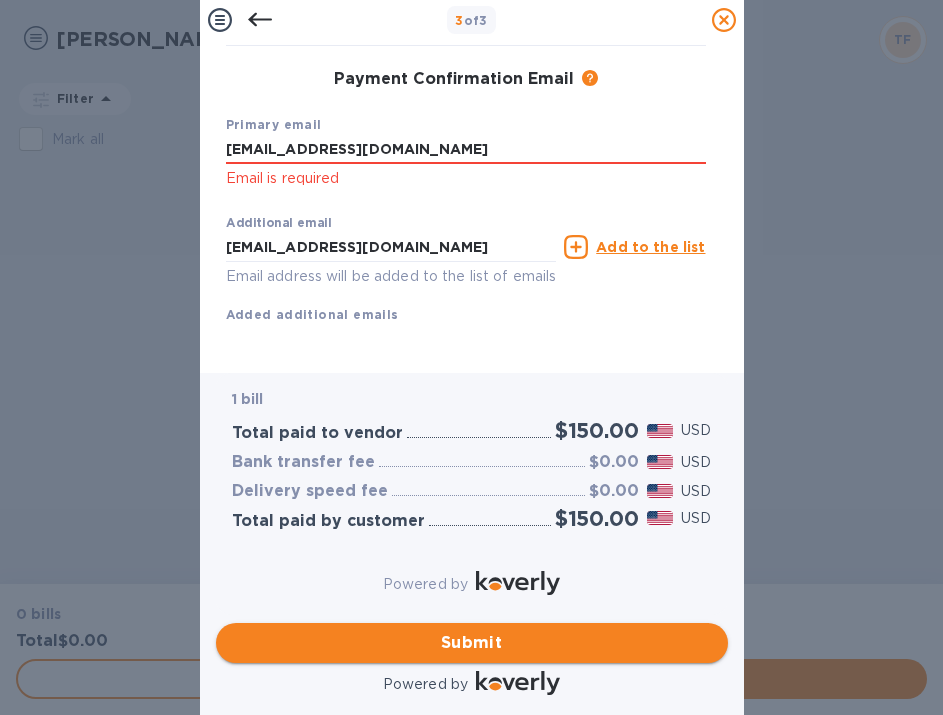 click on "Submit" at bounding box center (472, 643) 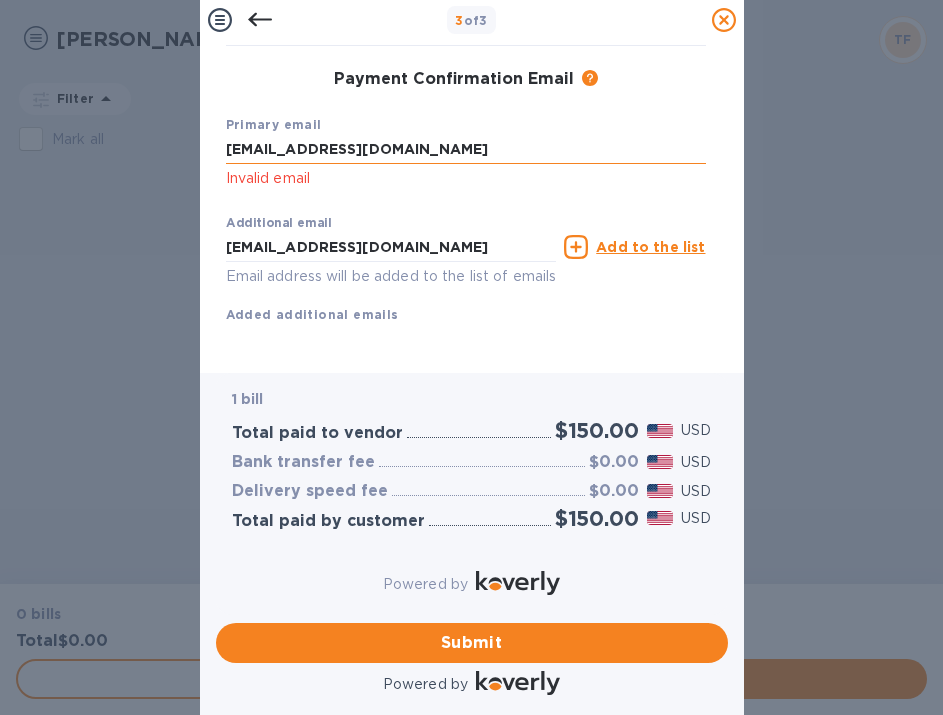 click on "[EMAIL_ADDRESS][DOMAIN_NAME]" at bounding box center [466, 150] 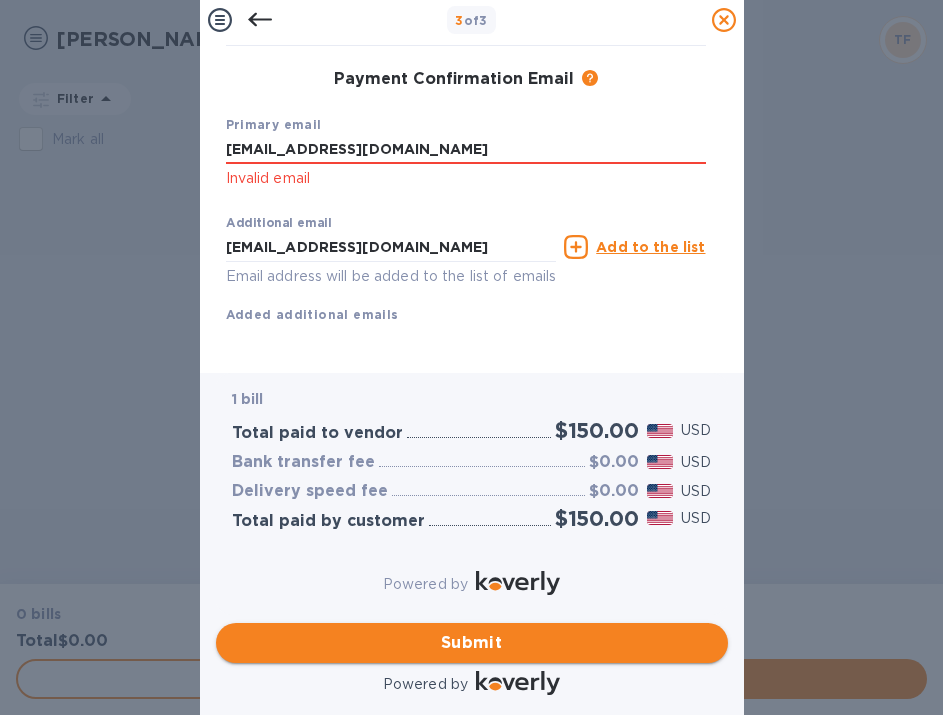 type on "[EMAIL_ADDRESS][DOMAIN_NAME]" 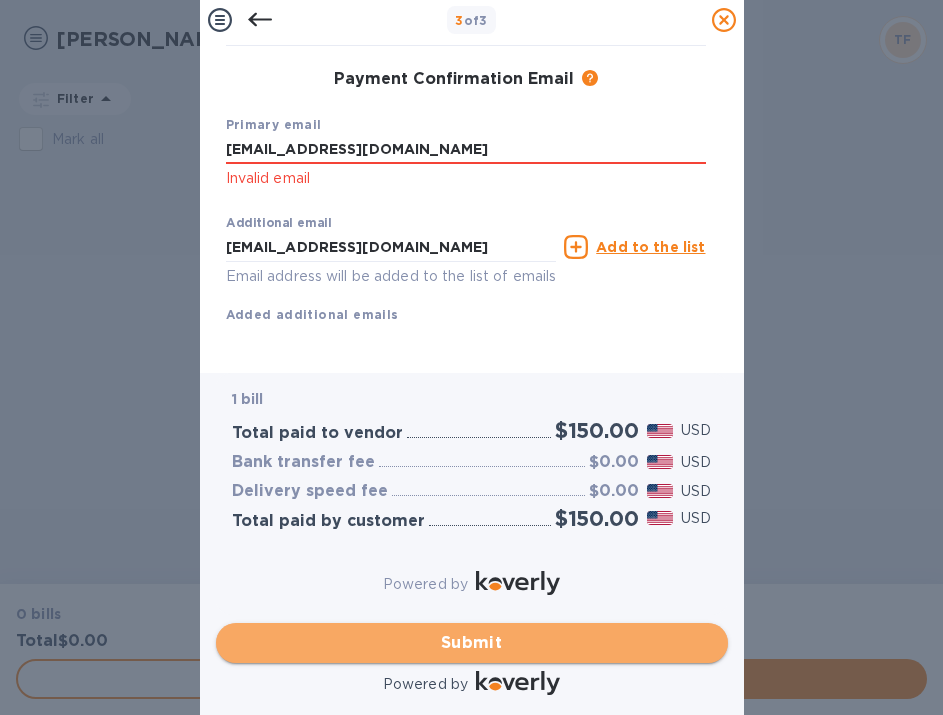 click on "Submit" at bounding box center (472, 643) 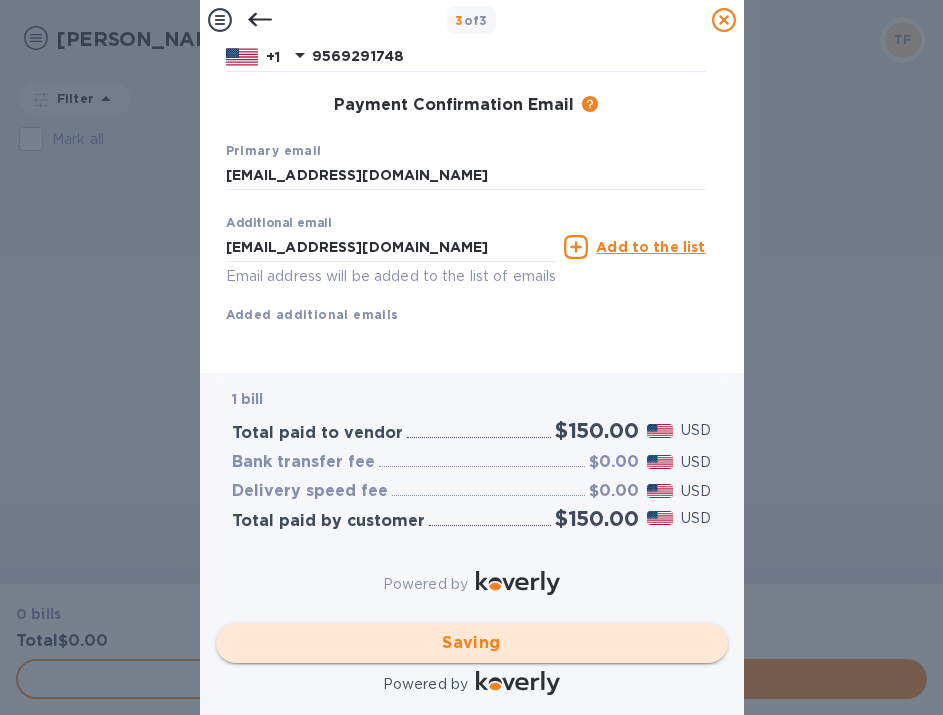 scroll, scrollTop: 188, scrollLeft: 0, axis: vertical 